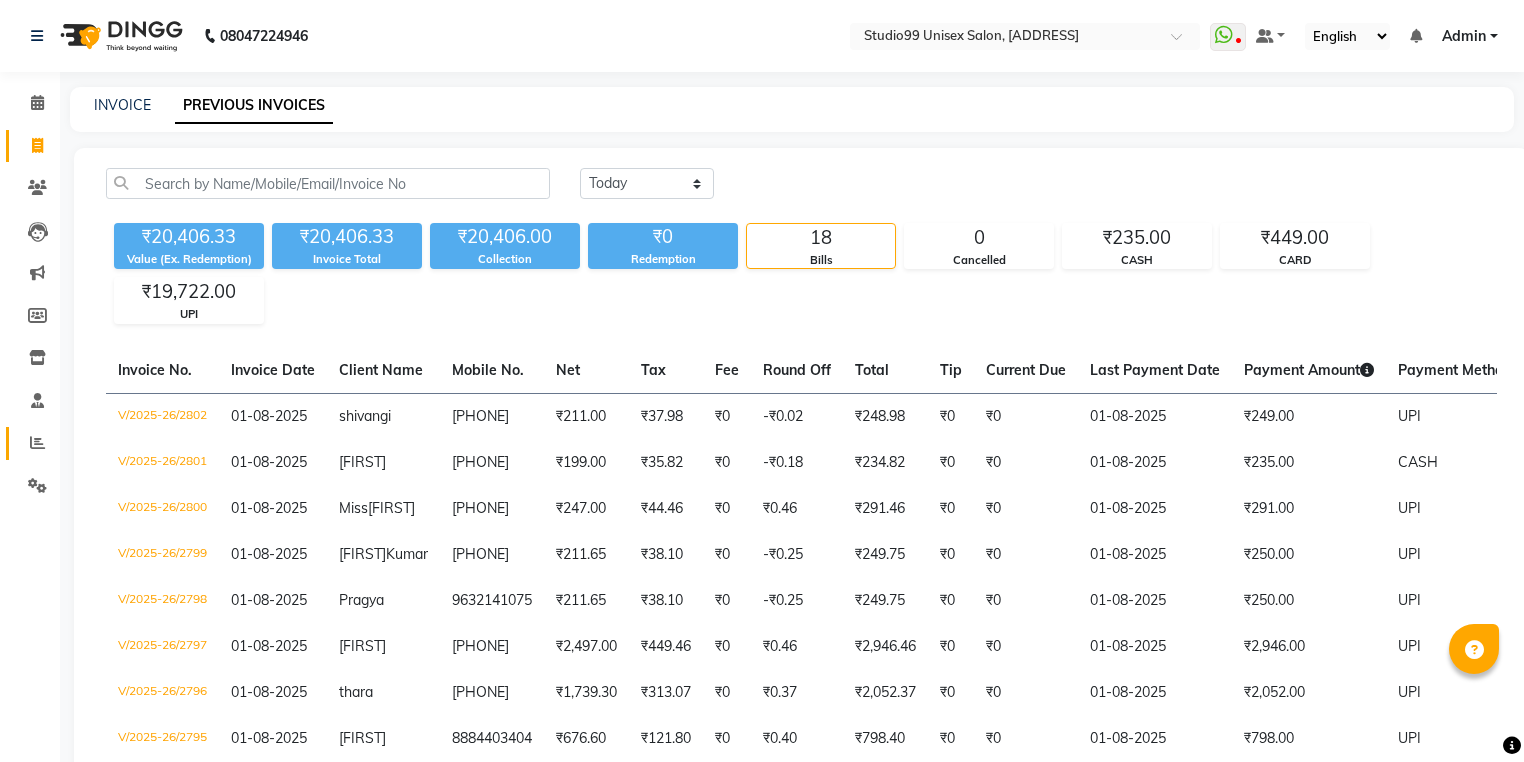 scroll, scrollTop: 0, scrollLeft: 0, axis: both 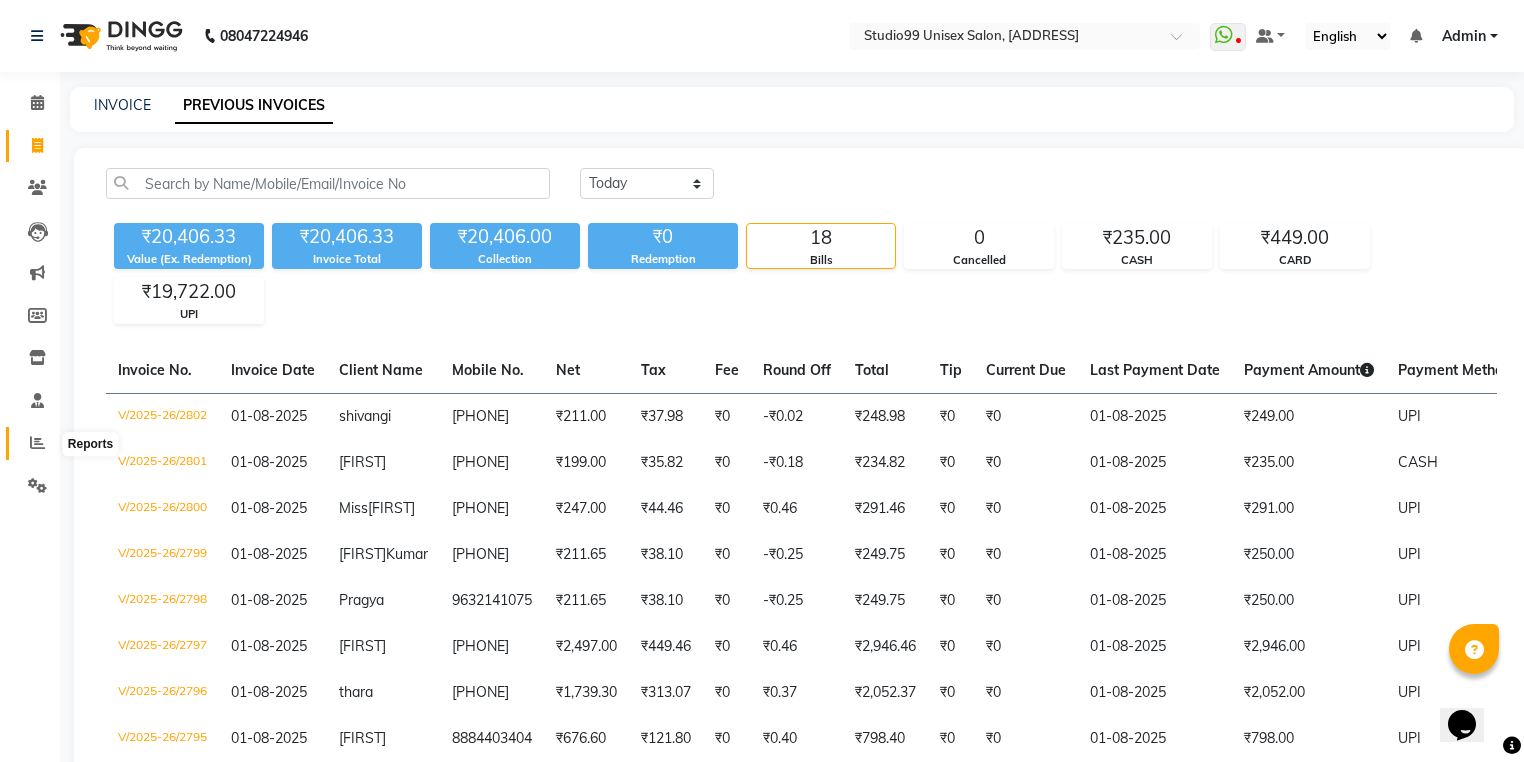 click 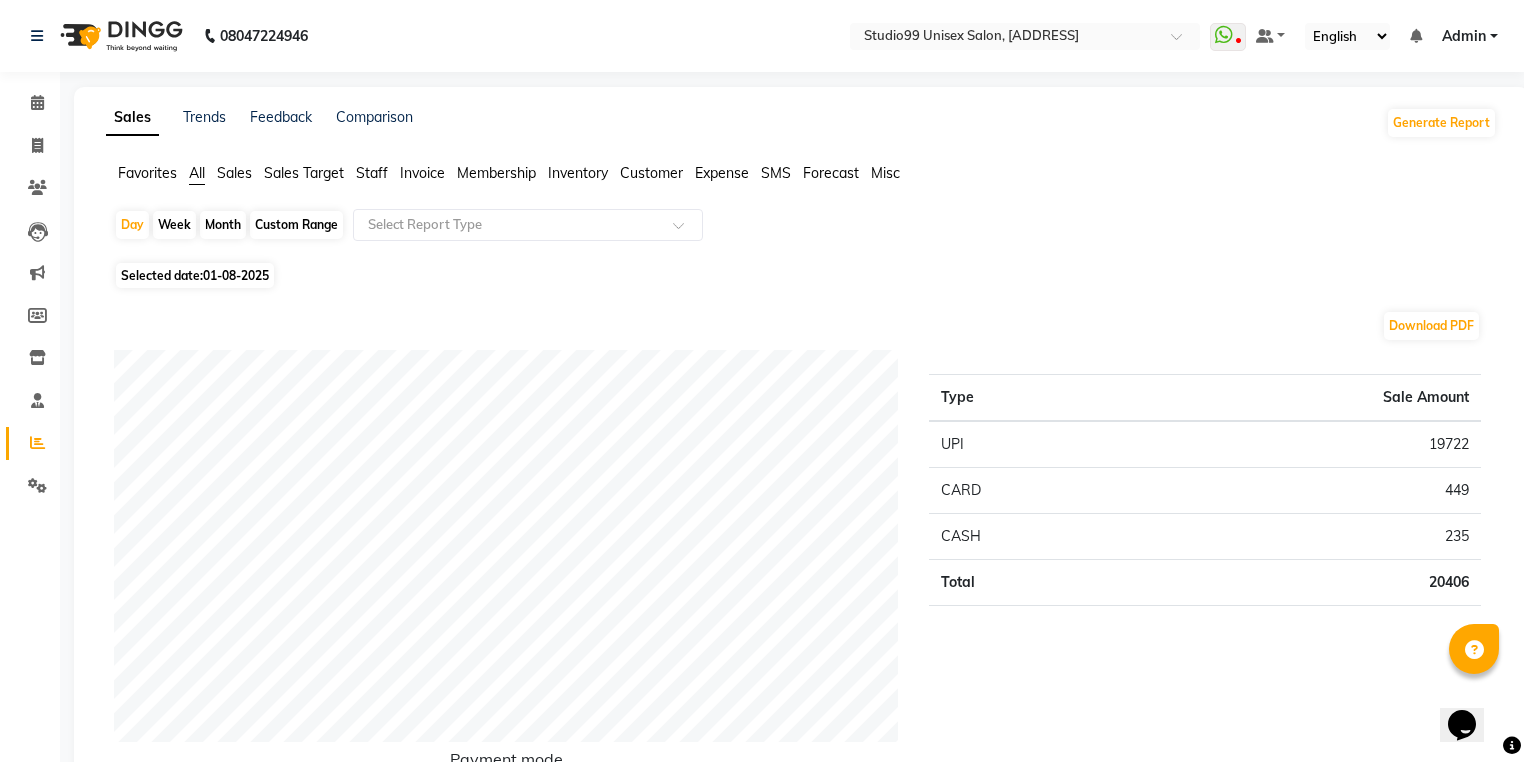 click on "Staff" 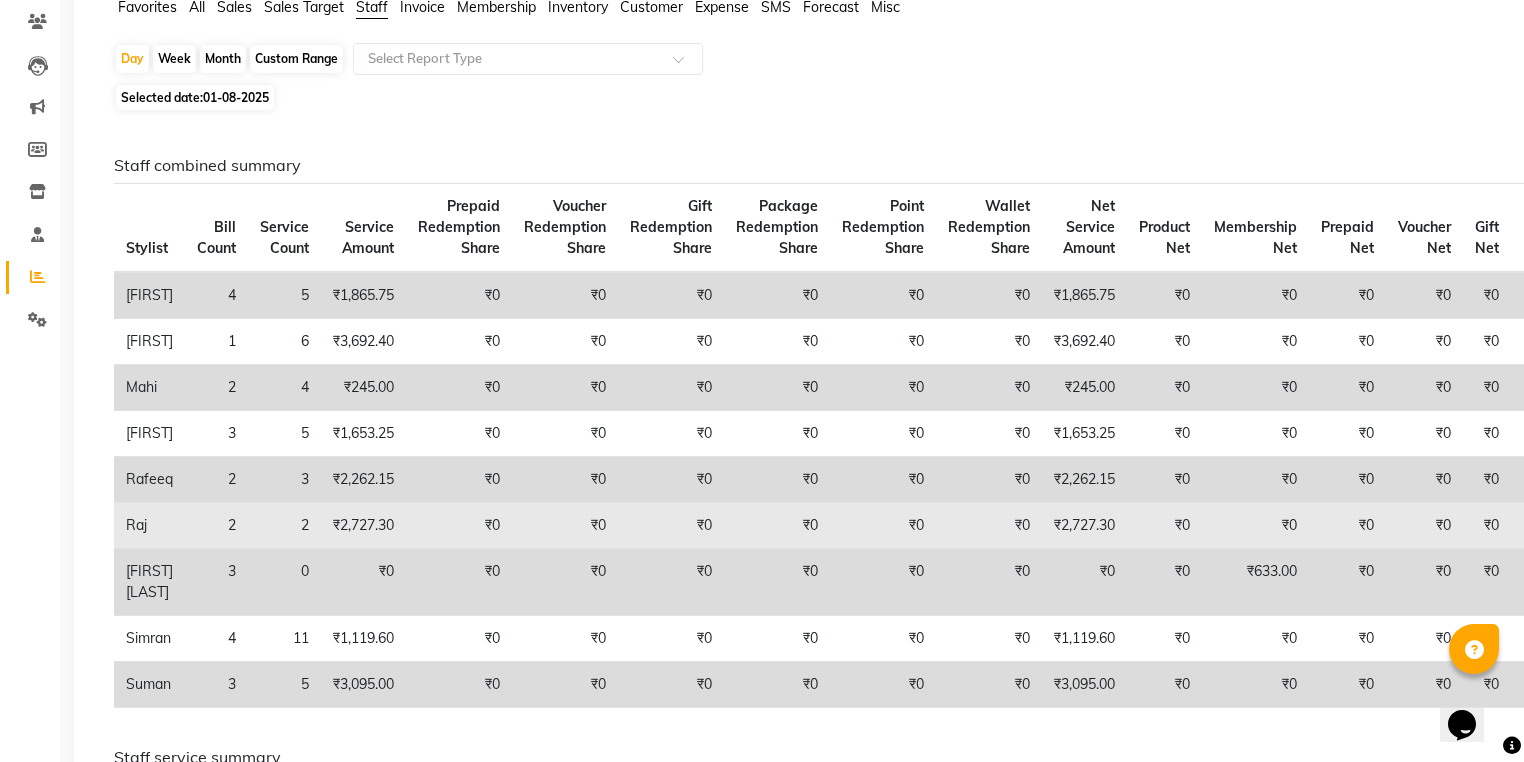 scroll, scrollTop: 80, scrollLeft: 0, axis: vertical 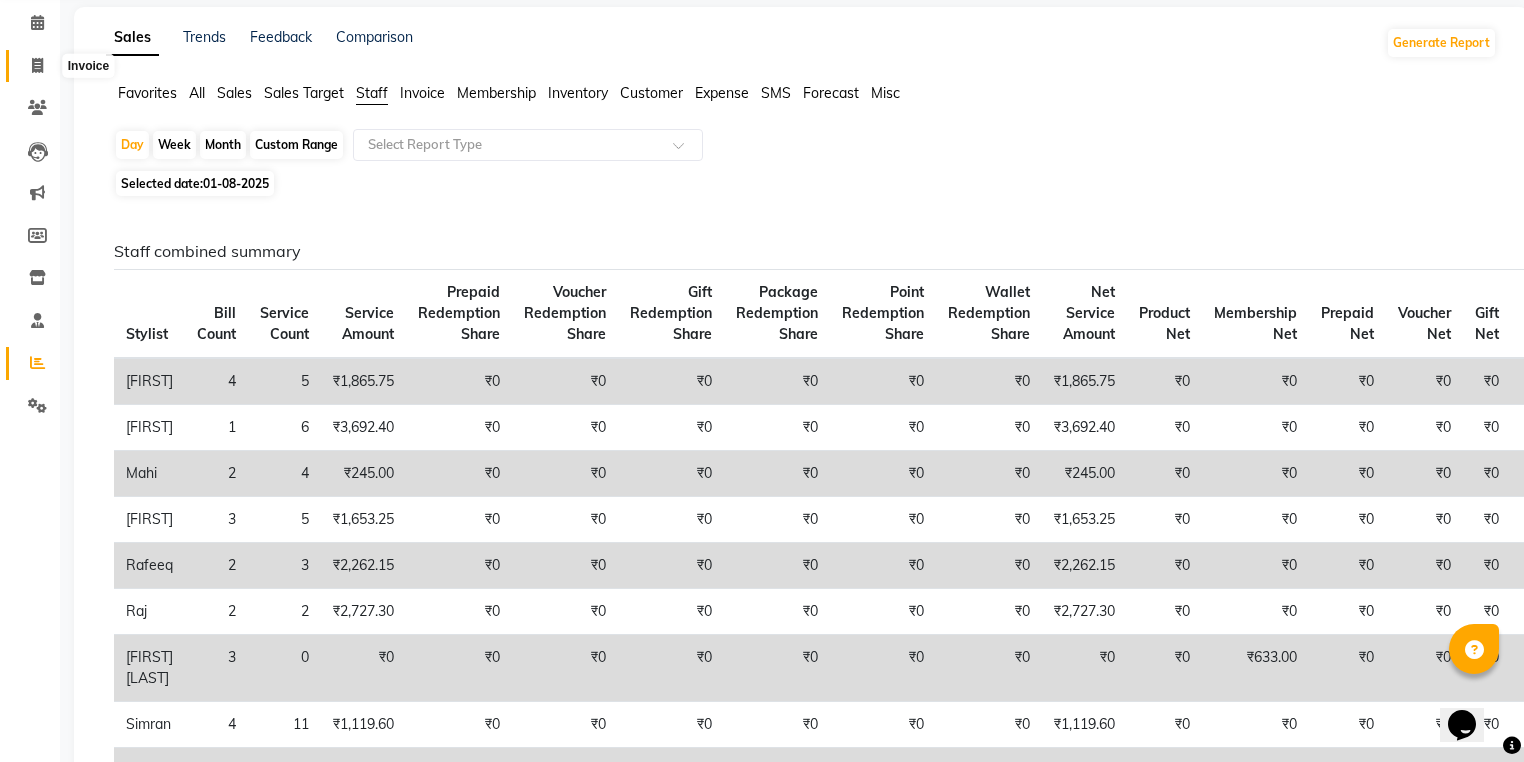 click 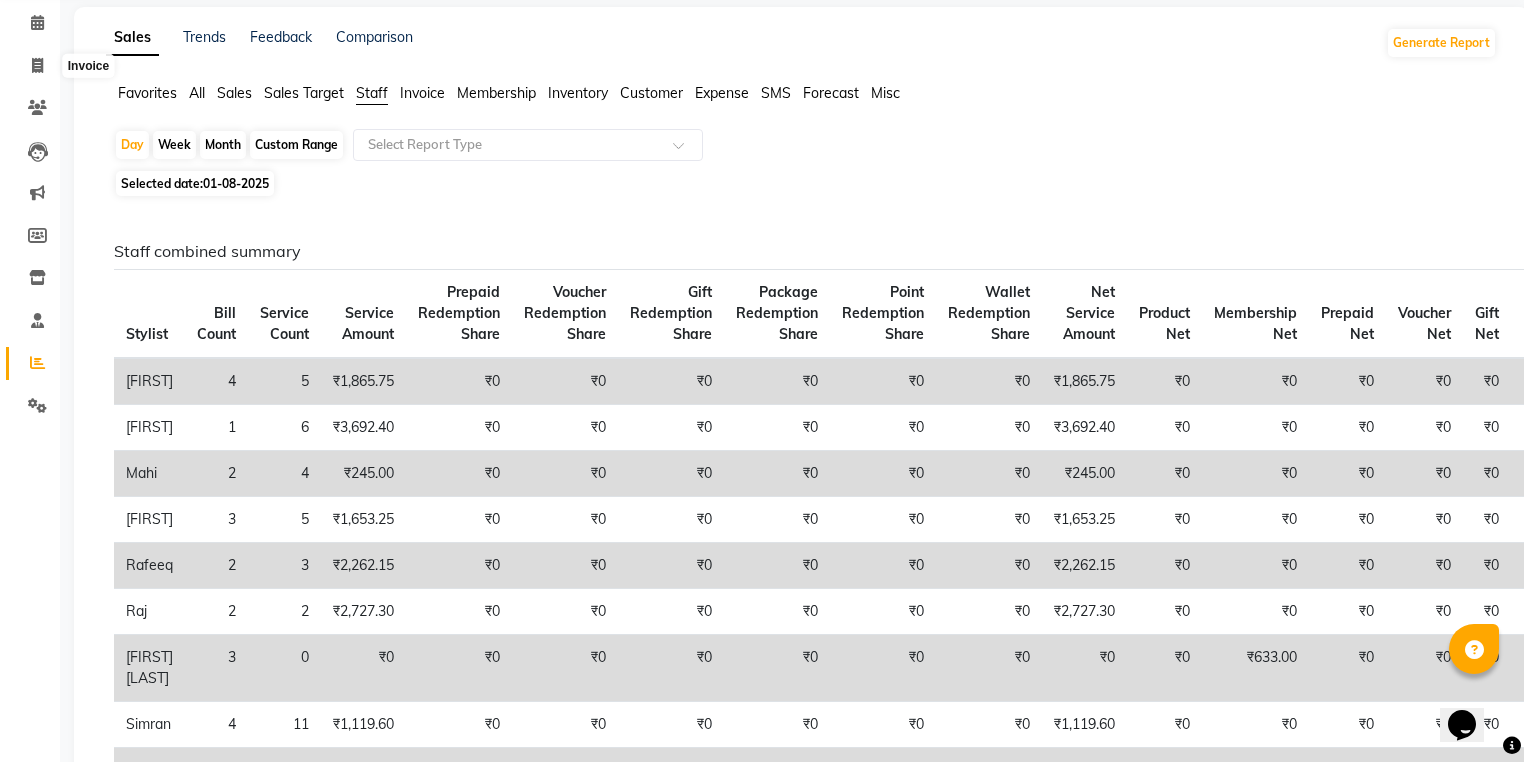 select on "service" 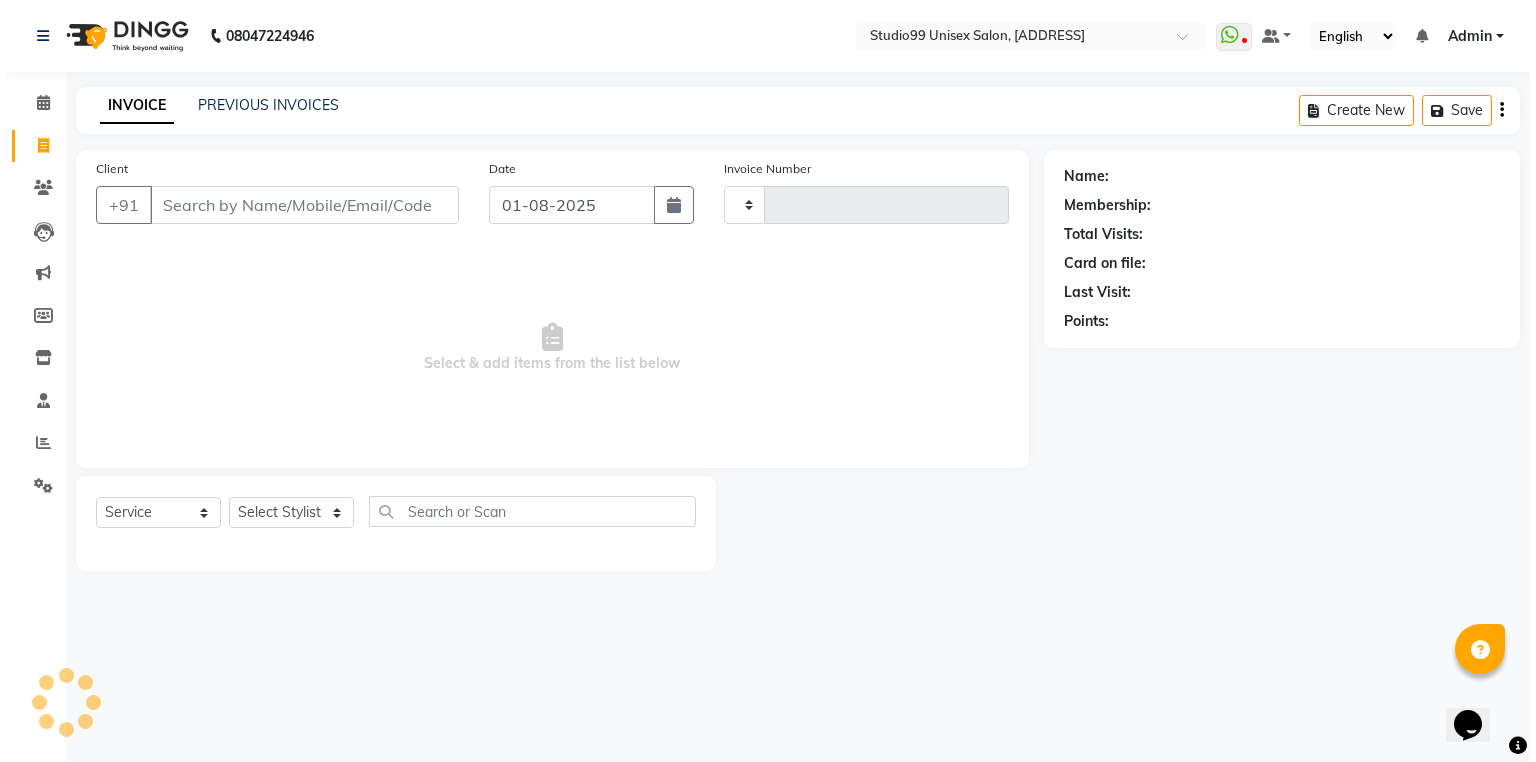 scroll, scrollTop: 0, scrollLeft: 0, axis: both 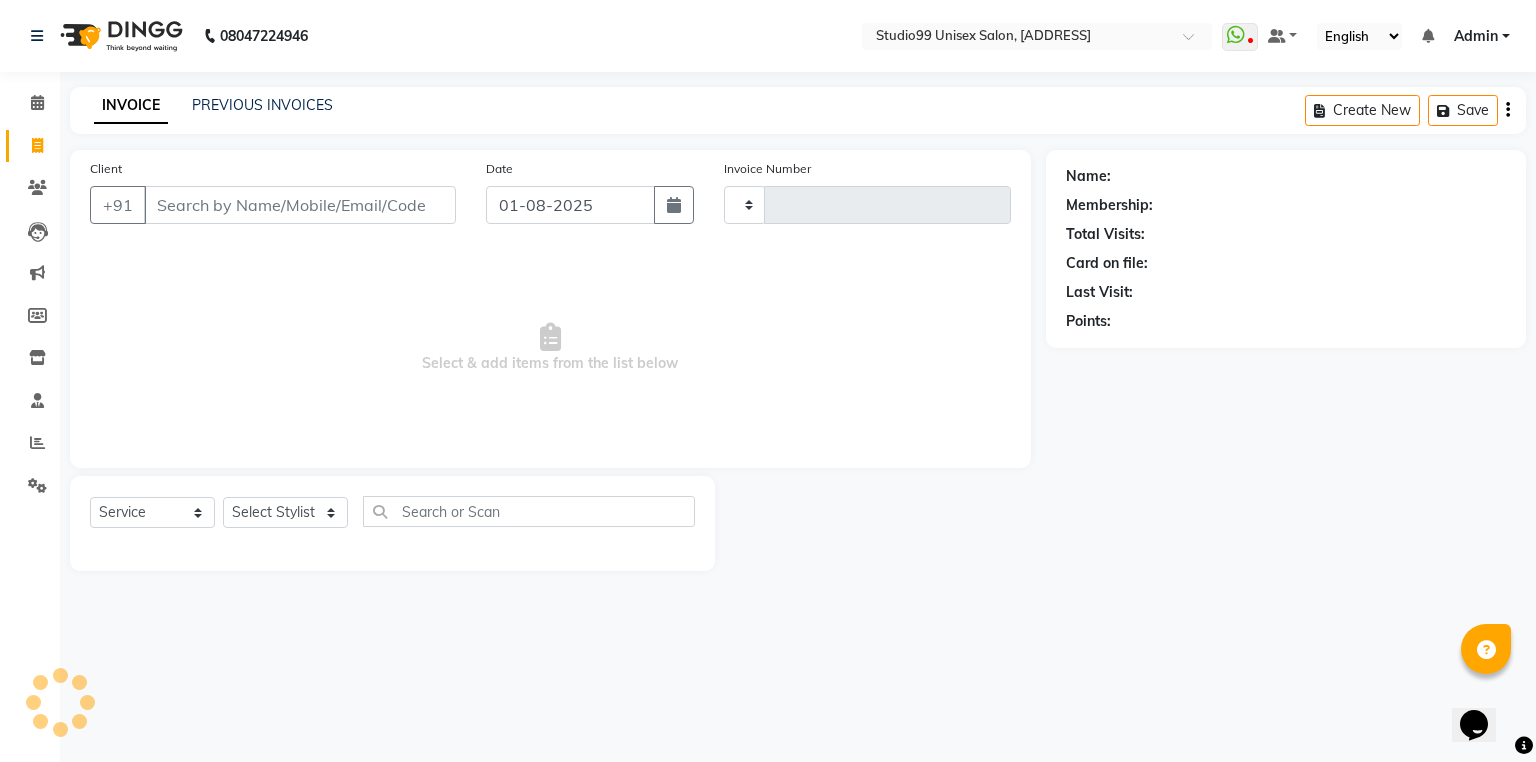 type on "2803" 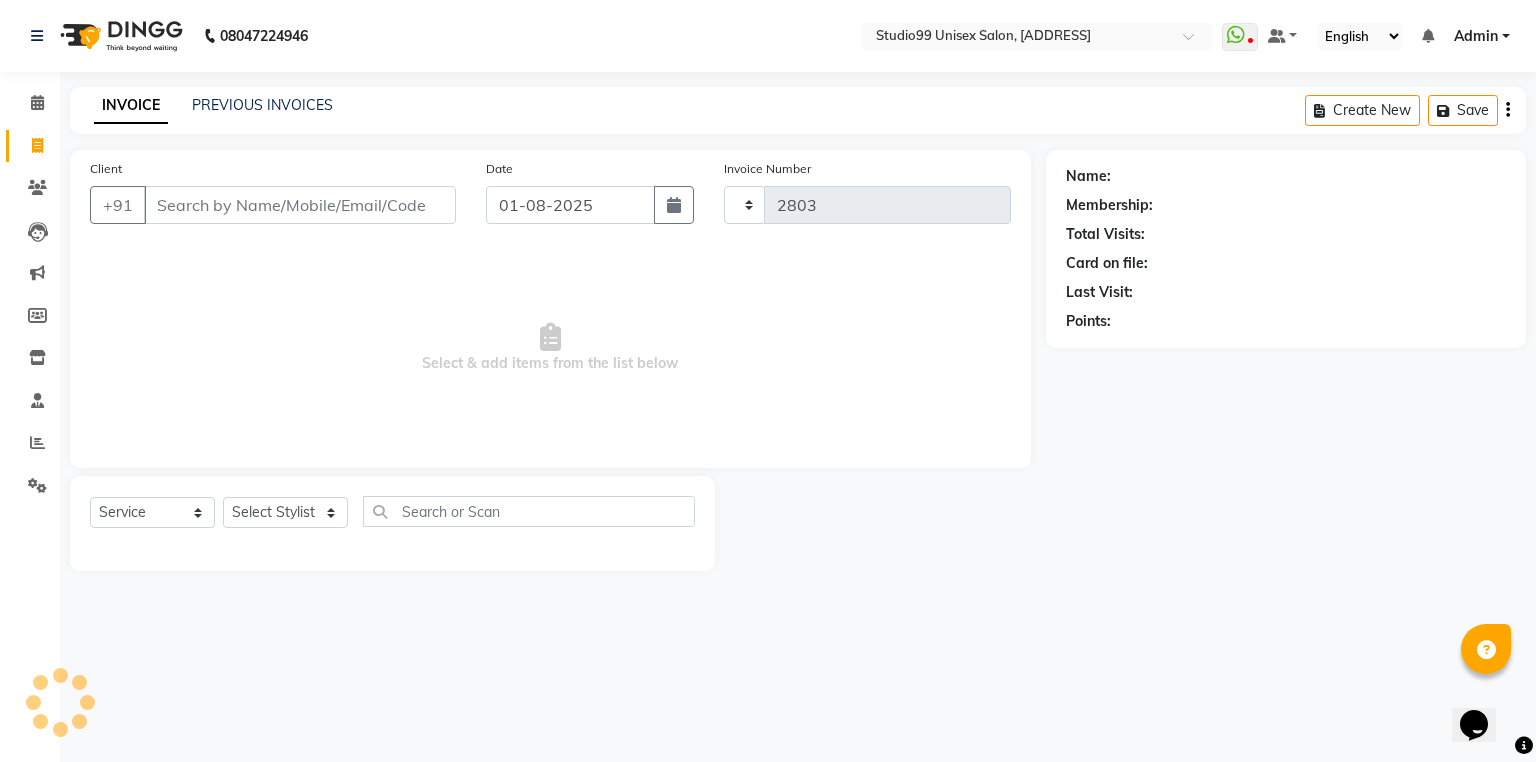 select on "6042" 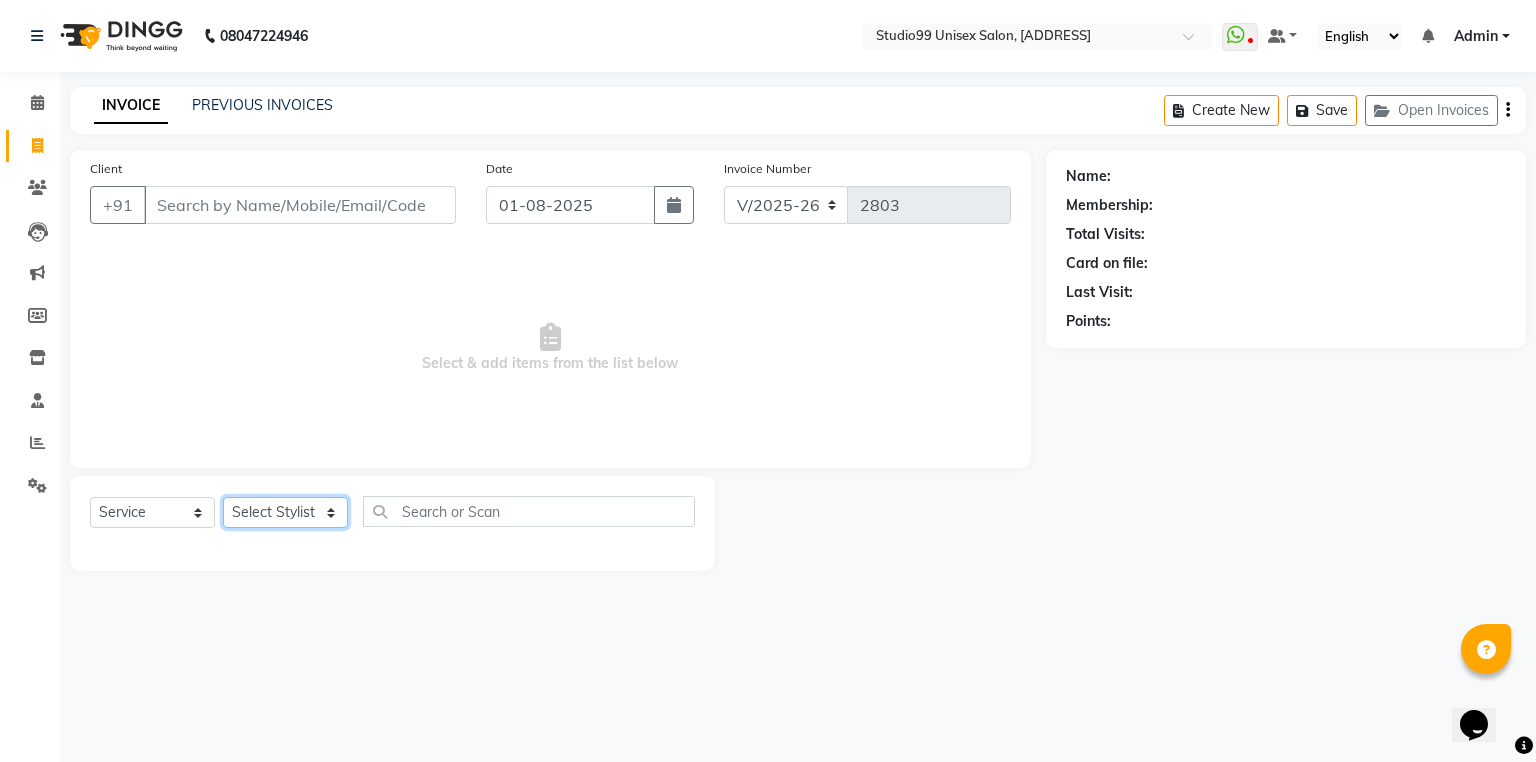 click on "Select Stylist Admin [FIRST] [FIRST] [FIRST] [FIRST] [FIRST] [FIRST] [FIRST] [FIRST] [FIRST] [FIRST] [FIRST] [FIRST] [FIRST] [FIRST] [FIRST] [FIRST] [FIRST]" 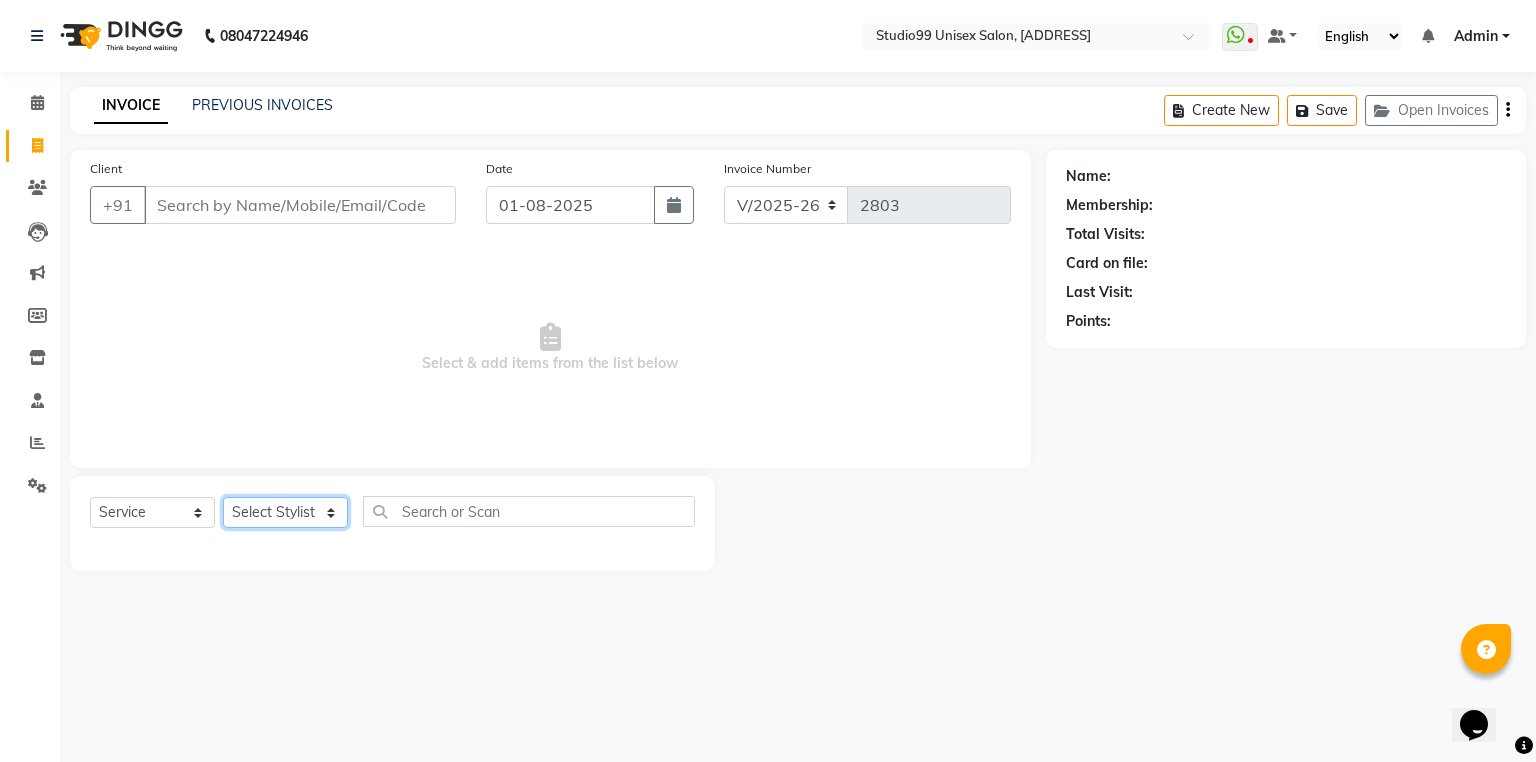 select on "62901" 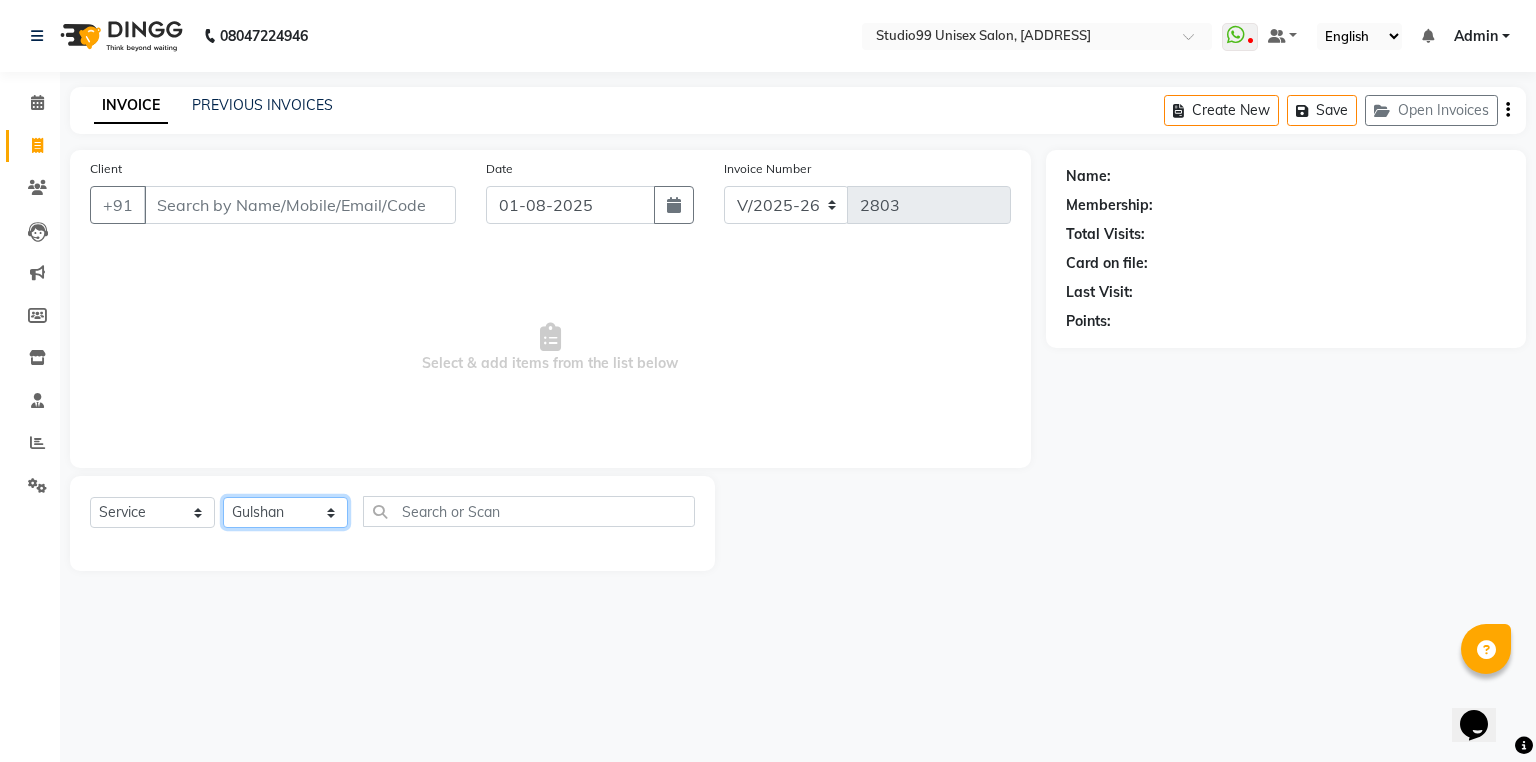 click on "Select Stylist Admin [FIRST] [FIRST] [FIRST] [FIRST] [FIRST] [FIRST] [FIRST] [FIRST] [FIRST] [FIRST] [FIRST] [FIRST] [FIRST] [FIRST] [FIRST] [FIRST] [FIRST]" 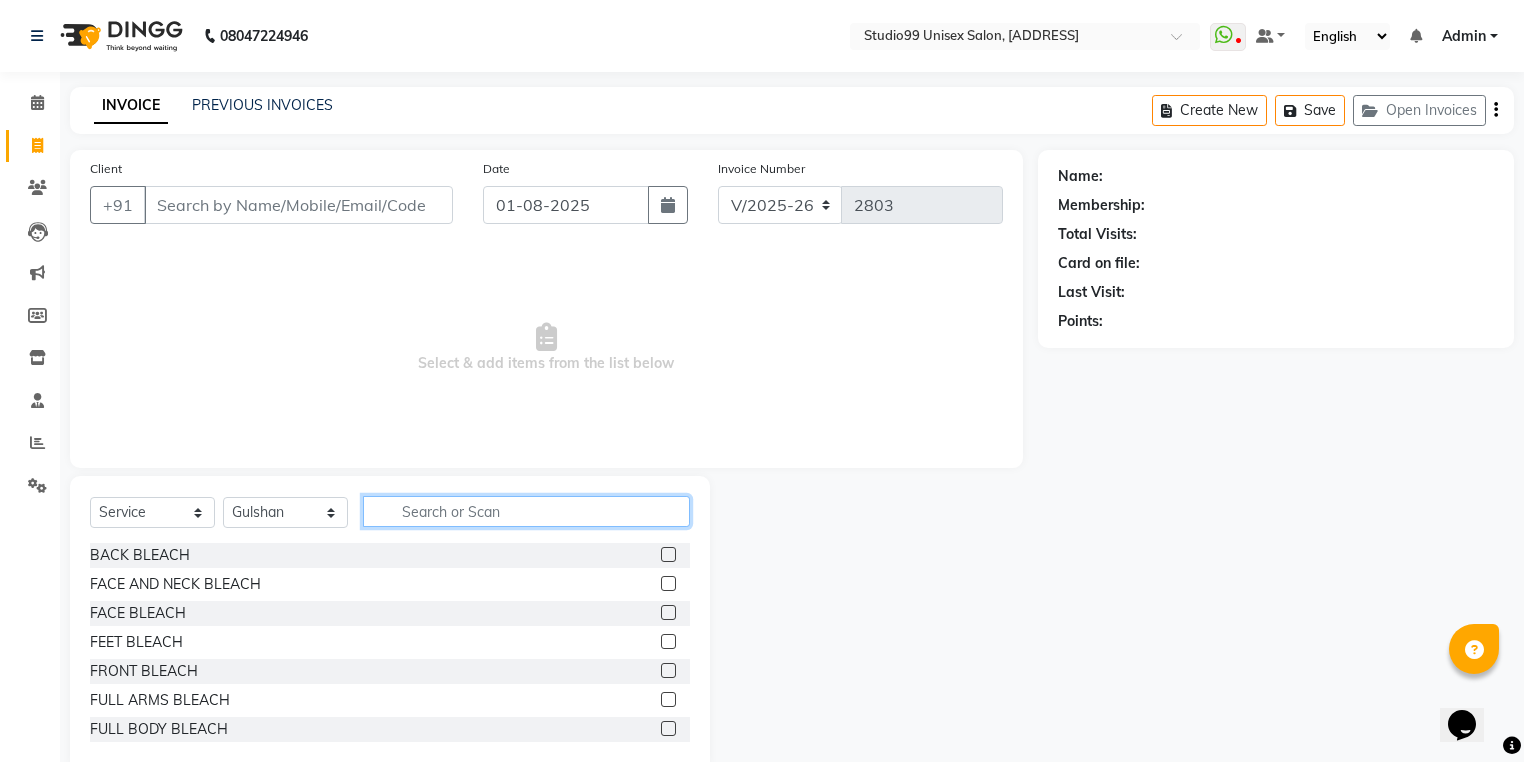 click 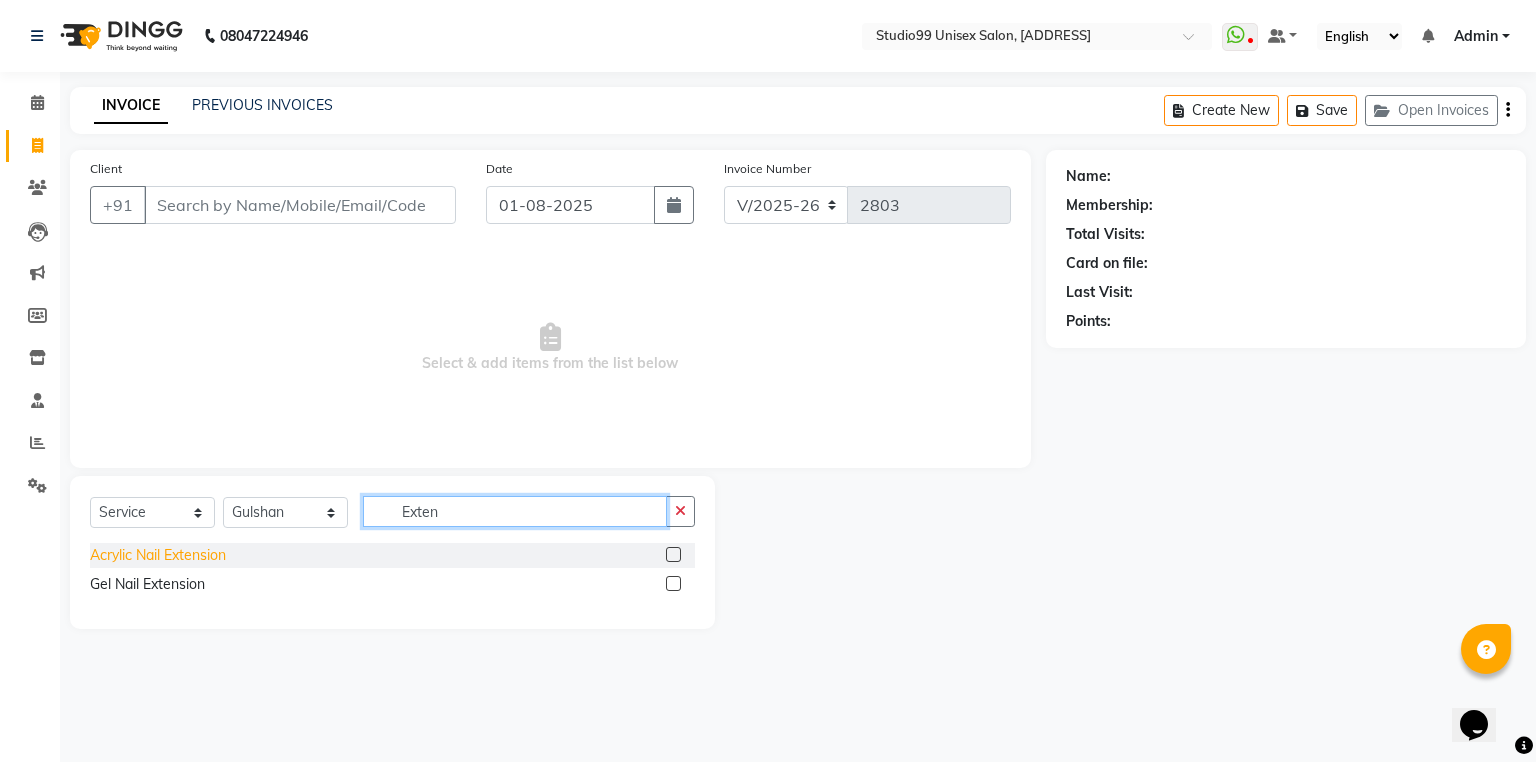 type on "Exten" 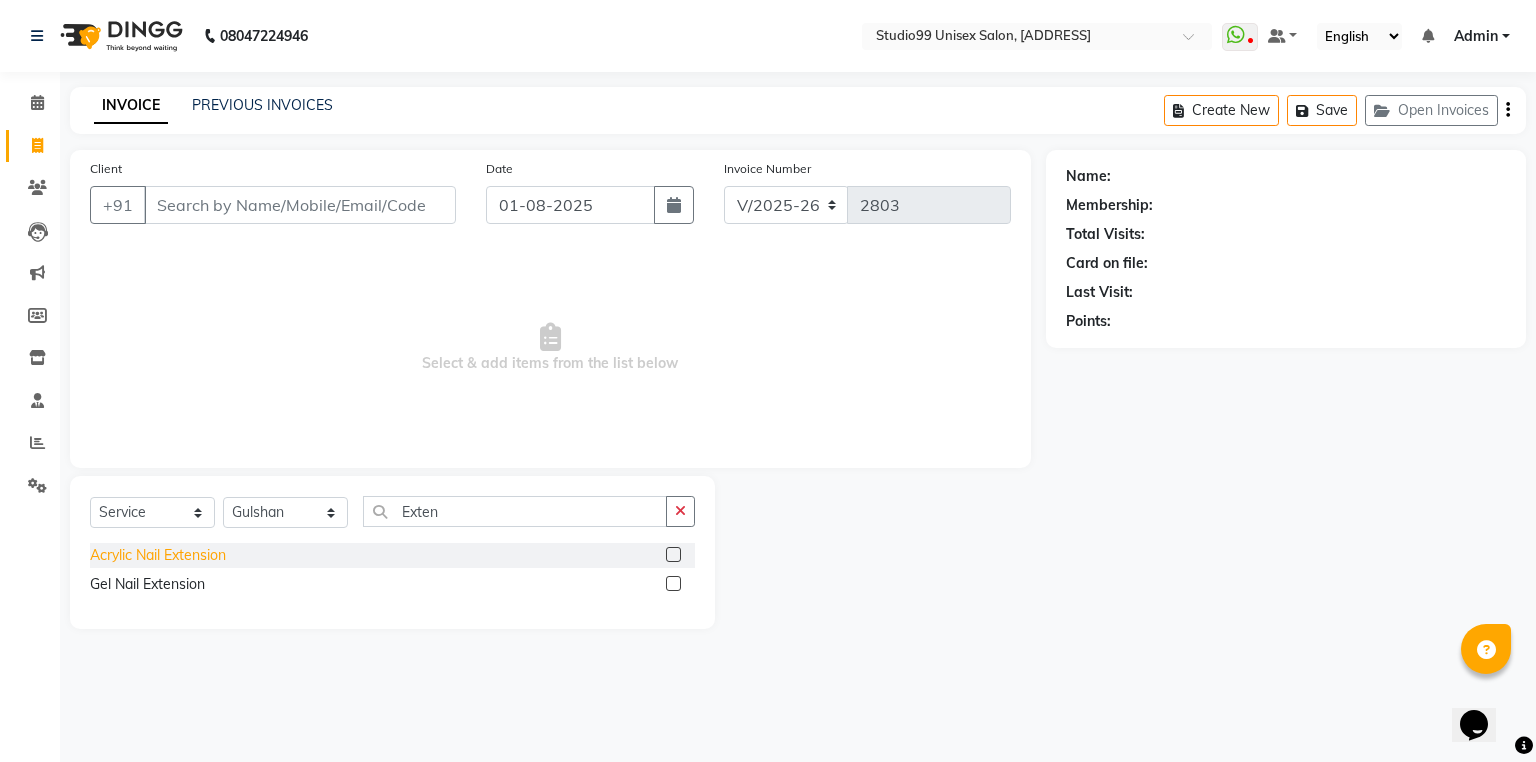 click on "Acrylic Nail Extension" 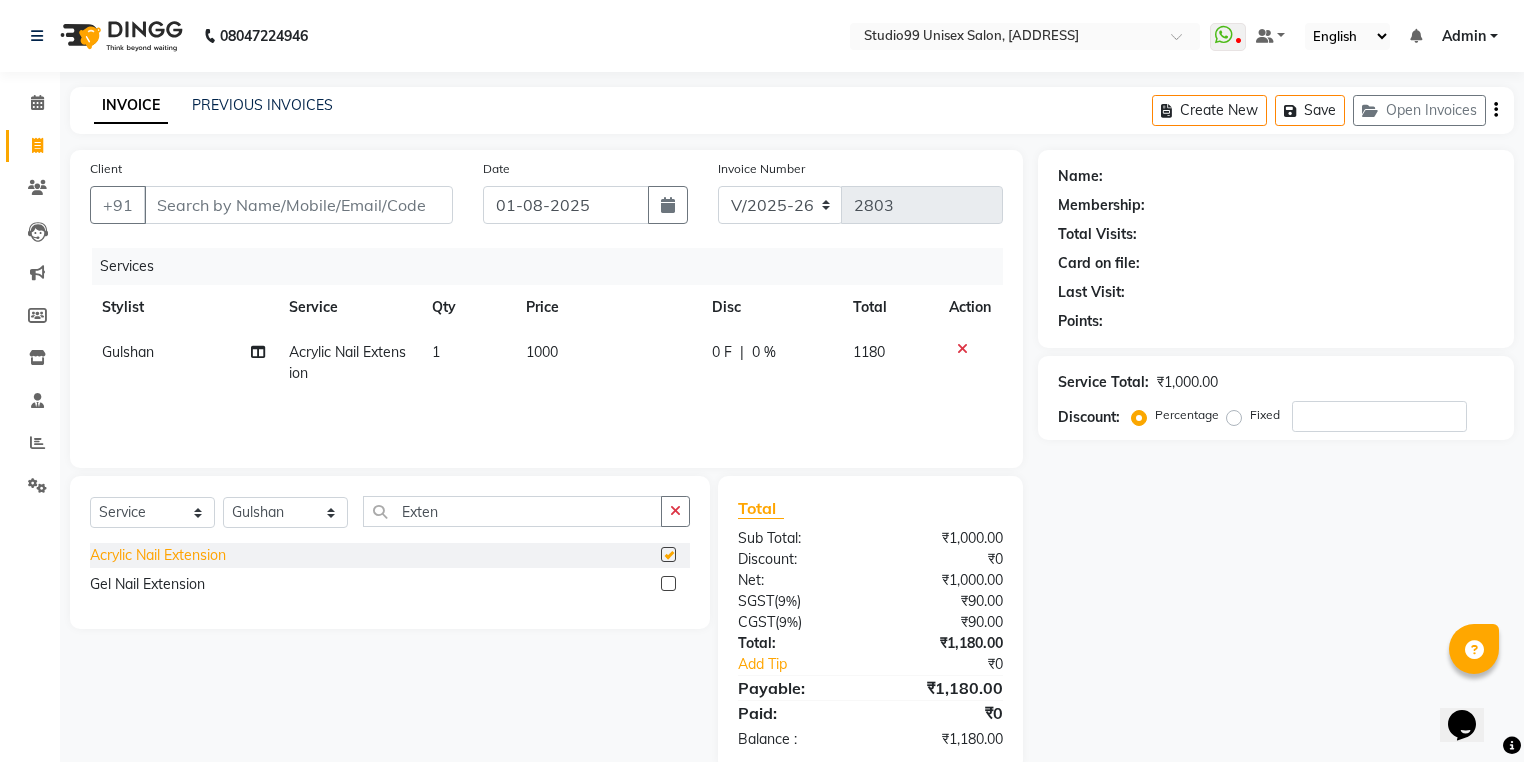 checkbox on "false" 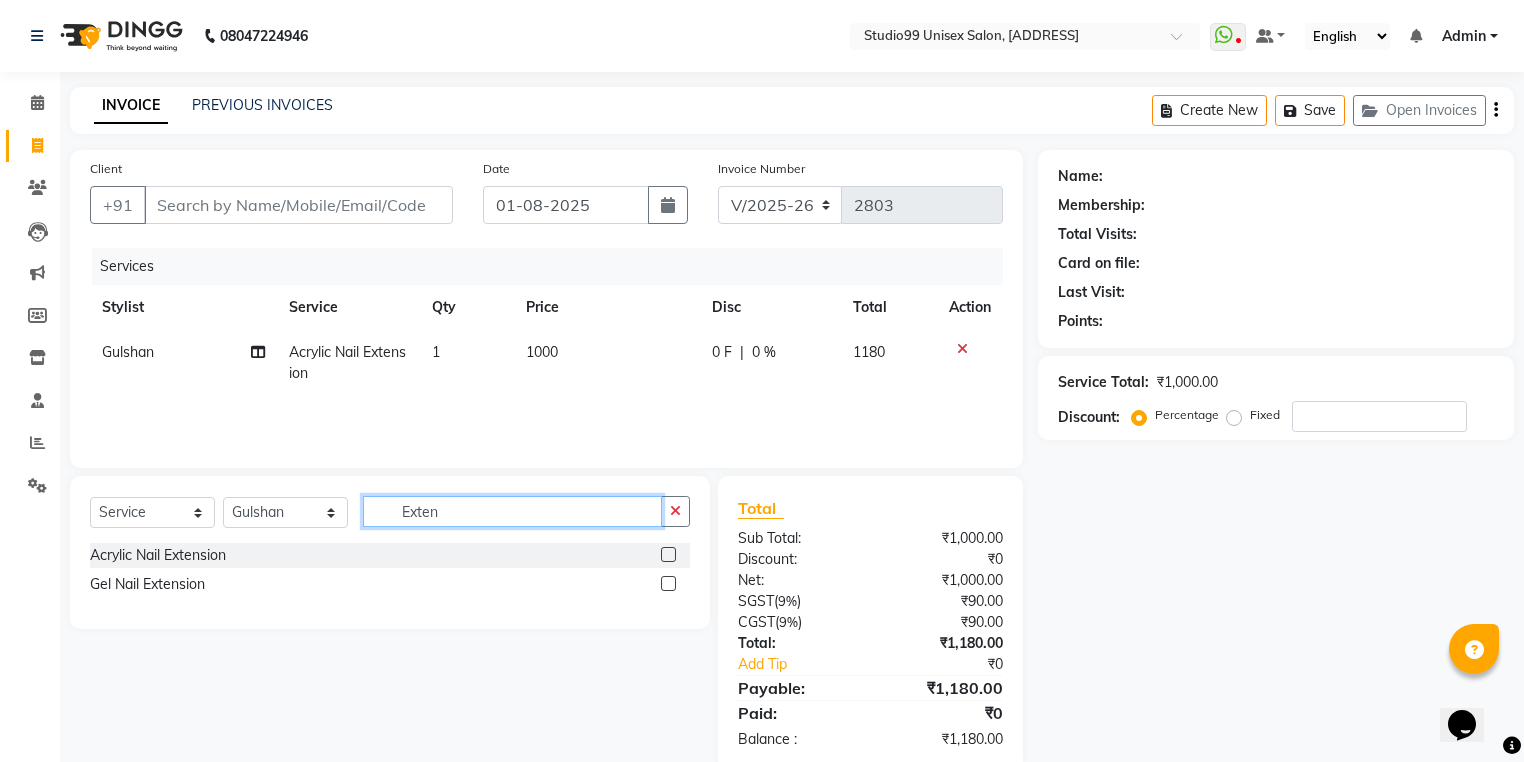 drag, startPoint x: 448, startPoint y: 513, endPoint x: 358, endPoint y: 513, distance: 90 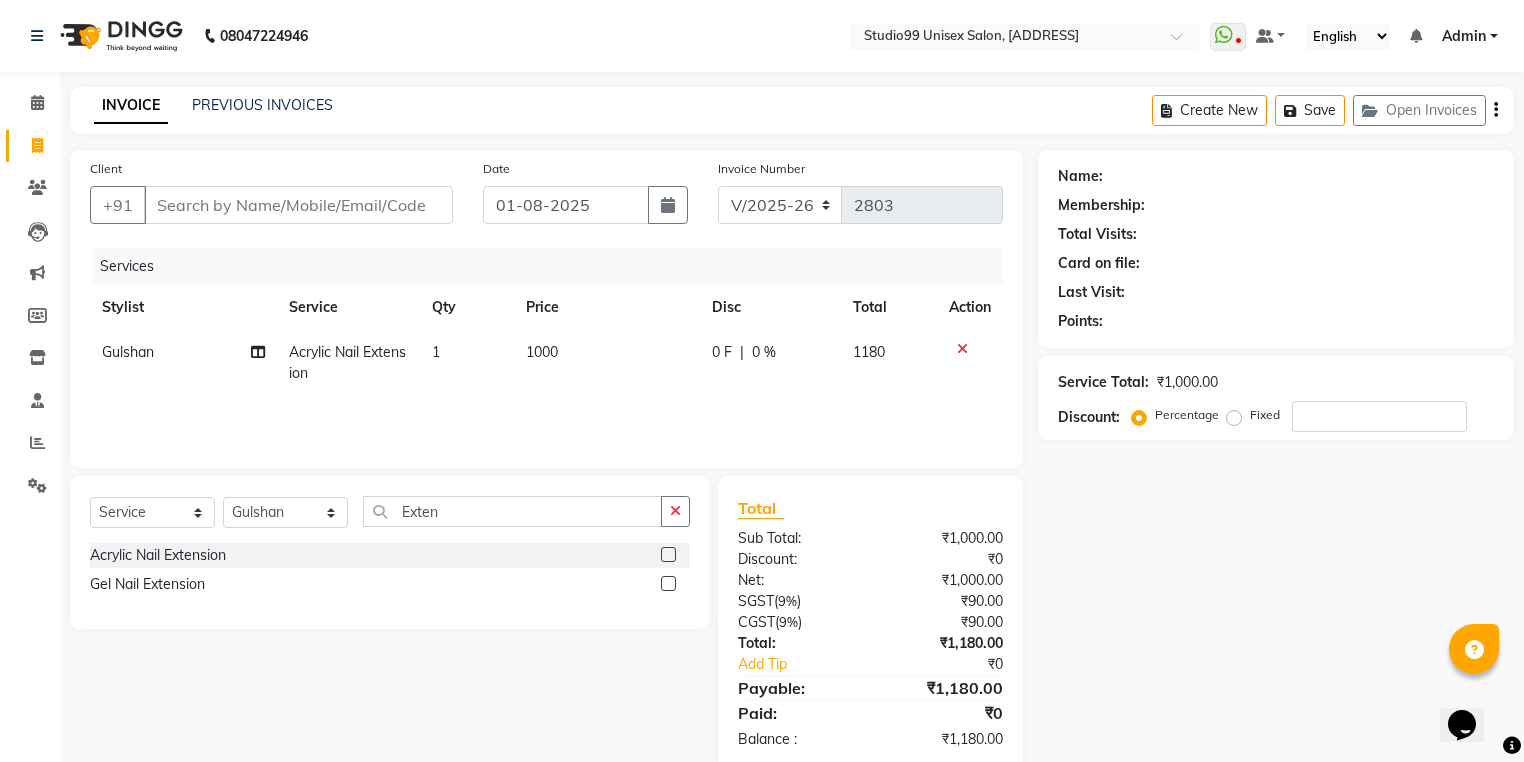 click on "1000" 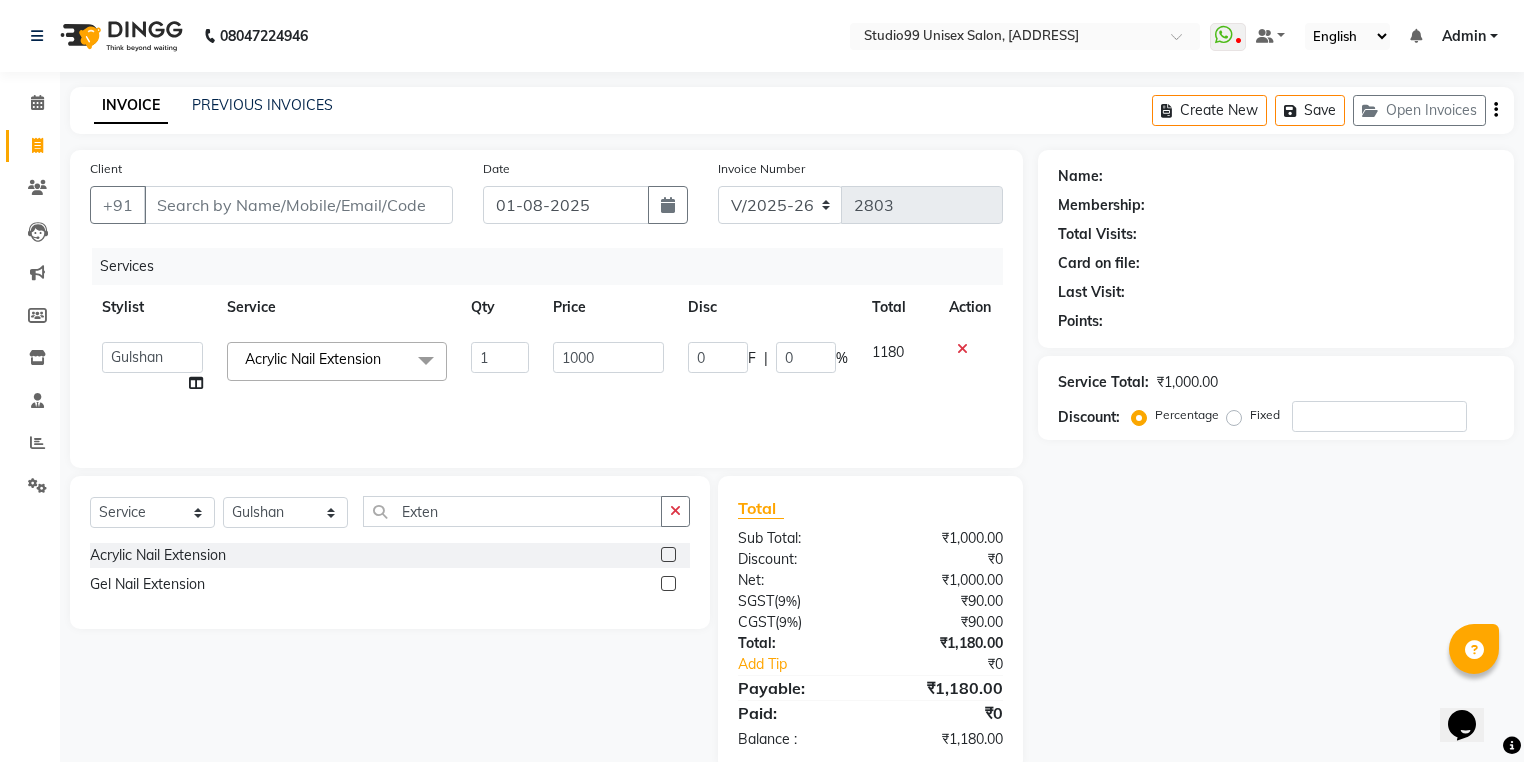 click on "1000" 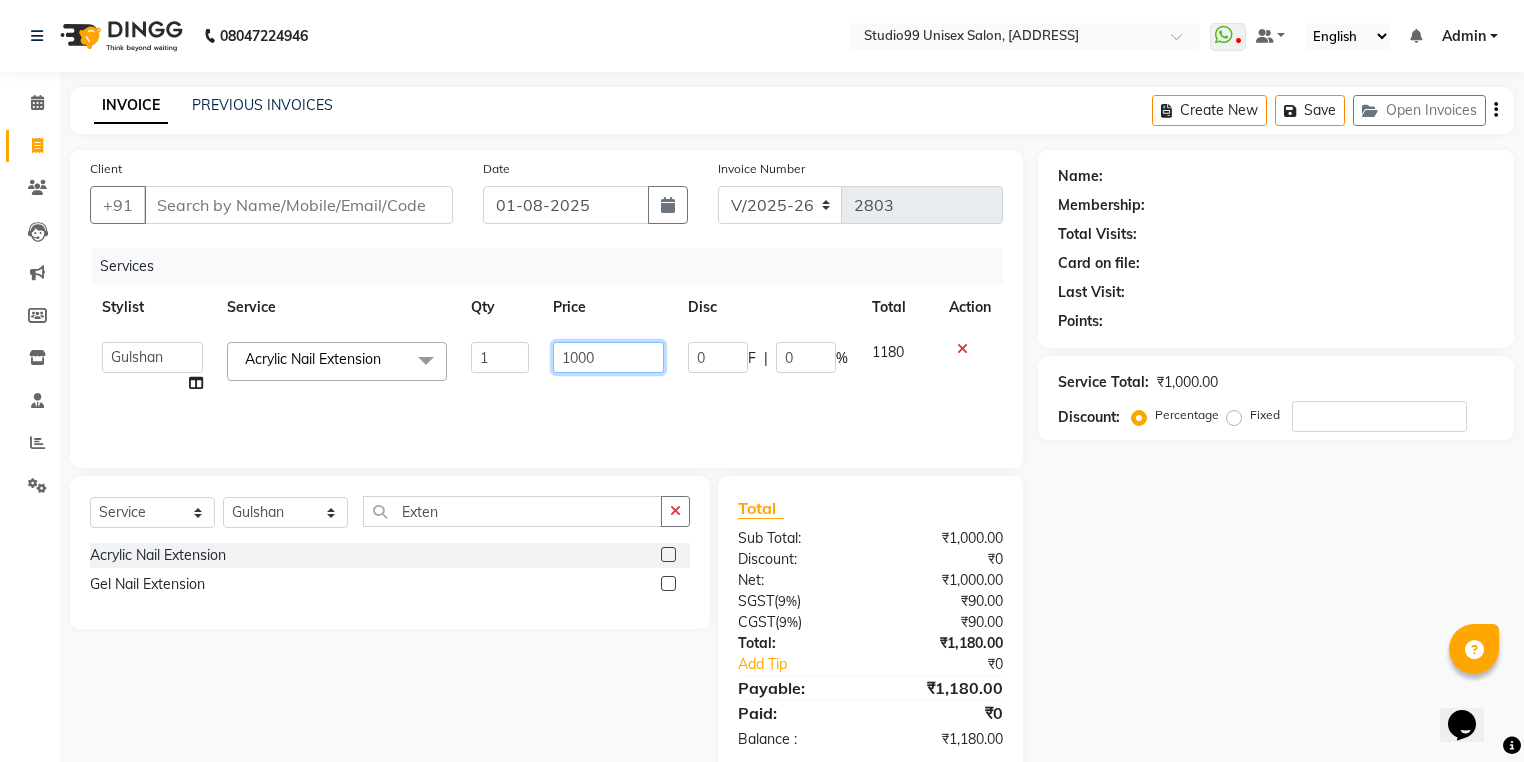click on "1000" 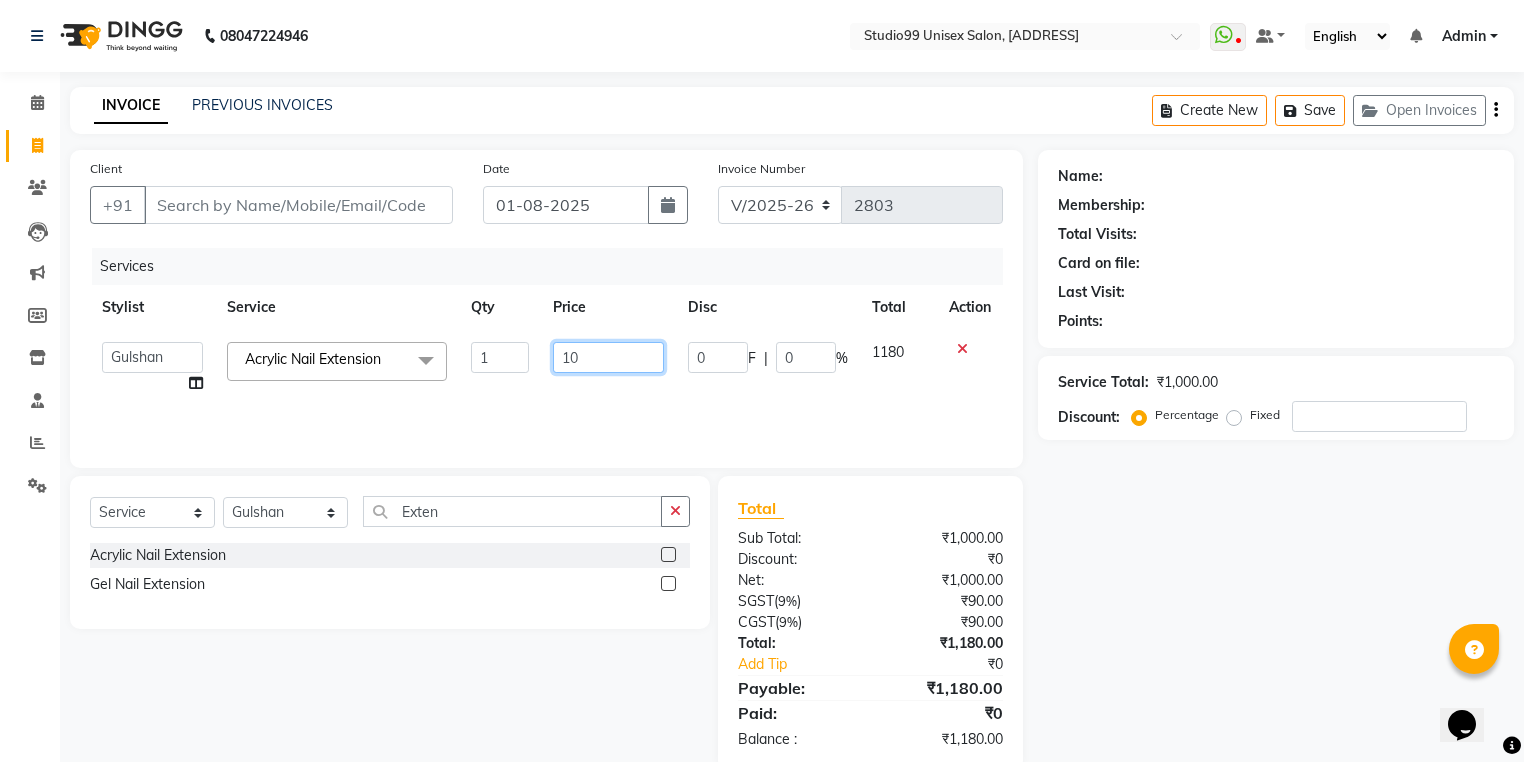 type on "1" 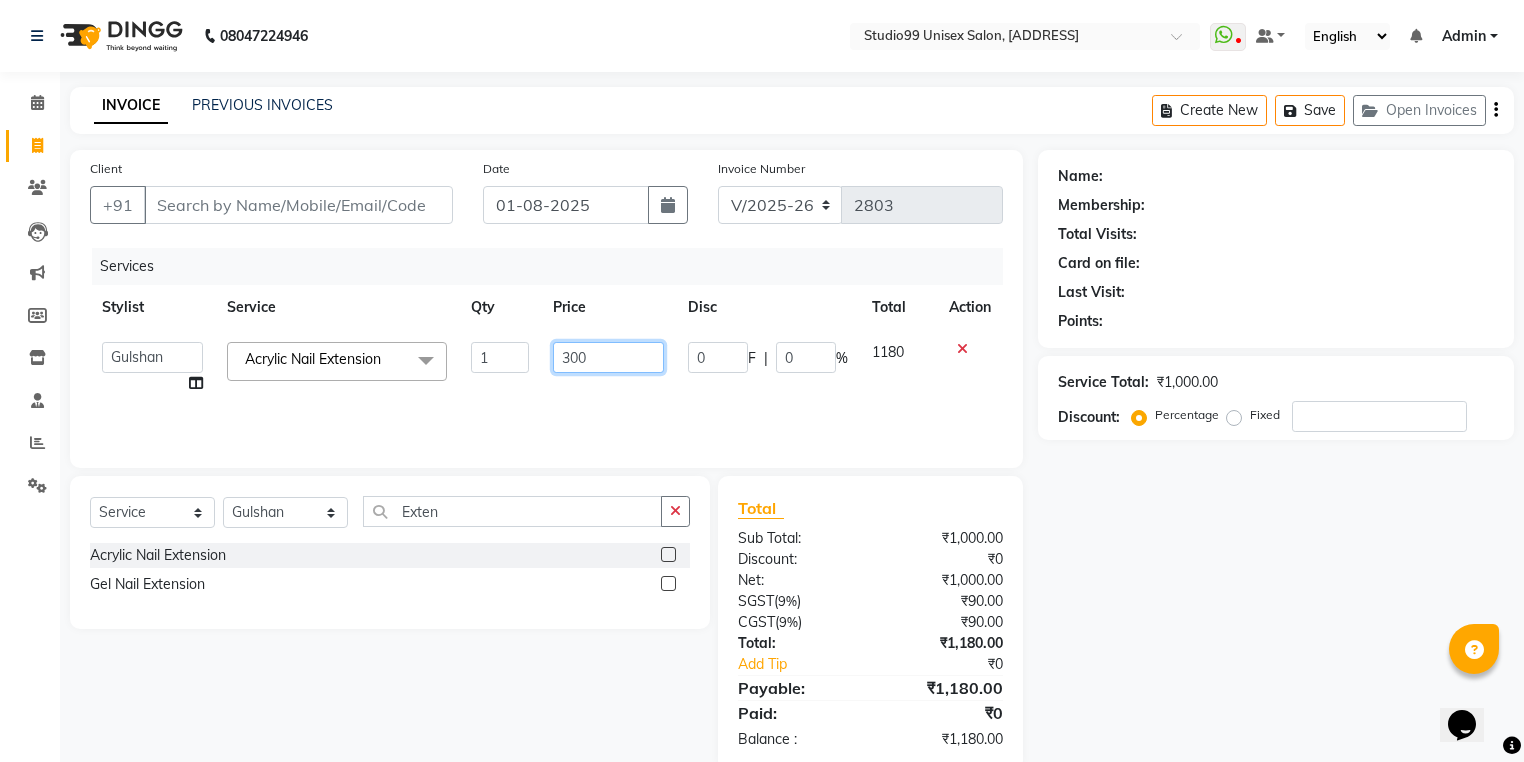 type on "3000" 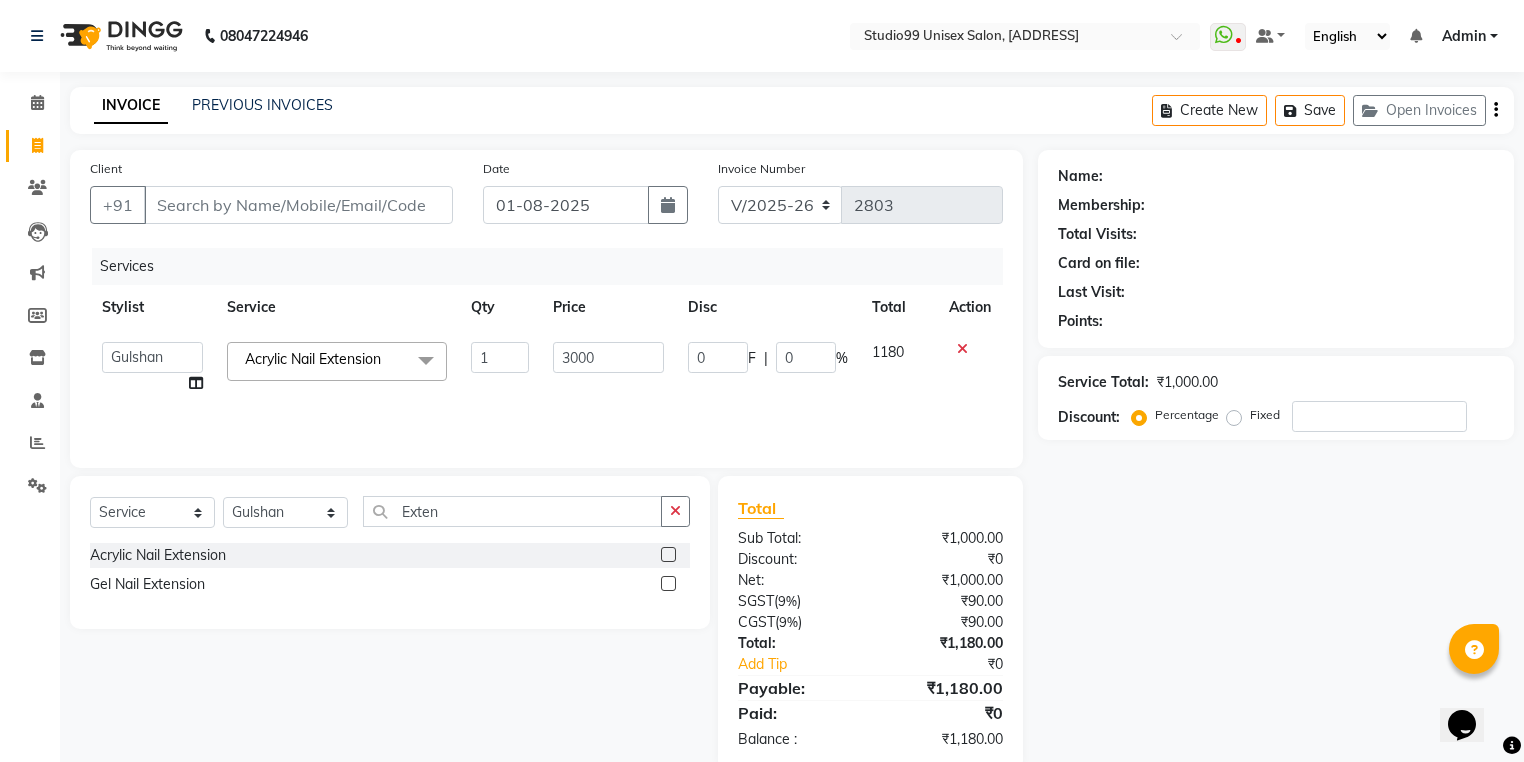 click on "Services Stylist Service Qty Price Disc Total Action Admin AKSHAY AMARJIT AMARJIT Avaz Dina GEORGE Gulshan mahi MUNMUN Nobil Hasan Rafeeq Raj Rima Dey Rima Dey Shallu Simran Suman Suman VIKRAM Acrylic Nail Extension x BACK BLEACH FACE AND NECK BLEACH FACE BLEACH FEET BLEACH FRONT BLEACH FULL ARMS BLEACH FULL BODY BLEACH FULL LEGS BLEACH HALF ARMS BLEACH HALF BACK BLEACH HALF FRONT BLEACH HALF LEGS BLEACH BEARD COLOR FASHION COLOR FEMALE FASHION STREAKS FEMALE GLOBAL HIGHLIGHTS FEMALE LARGE HAIR GLOBAL COLOUR FEMALE GLOBAL COLOUR WITHOUT AMONIA FEMALE LARGE HAIR KERA SMOOTHNING FEMALE LARGE HAIR REBONDING FEMALE LARGE HAIR SMOOTHNING FEMALE MEDIUM GLOBAL + PARTIAL HIGHLIGHTS FEMALE HAIR GLOBAL COLOUR FEMALE HAIR GLOBAL COLOUR WITHOUT AMONIA FEMALE MEDIUM HAIR KERA SMOOTHNING FEMALE MEDIUM HAIR REBONDING FEMALE MEDIUM HAIR SMOOTHNING FEMALE ROOT TOUCH FEMALE ROOT TOUCH WITHOUT AMONIA FEMALE SMALL HAIR GLOBAL COLOUR FEMALE SMALL HAIR KERA SMOOTHNING TONGS" 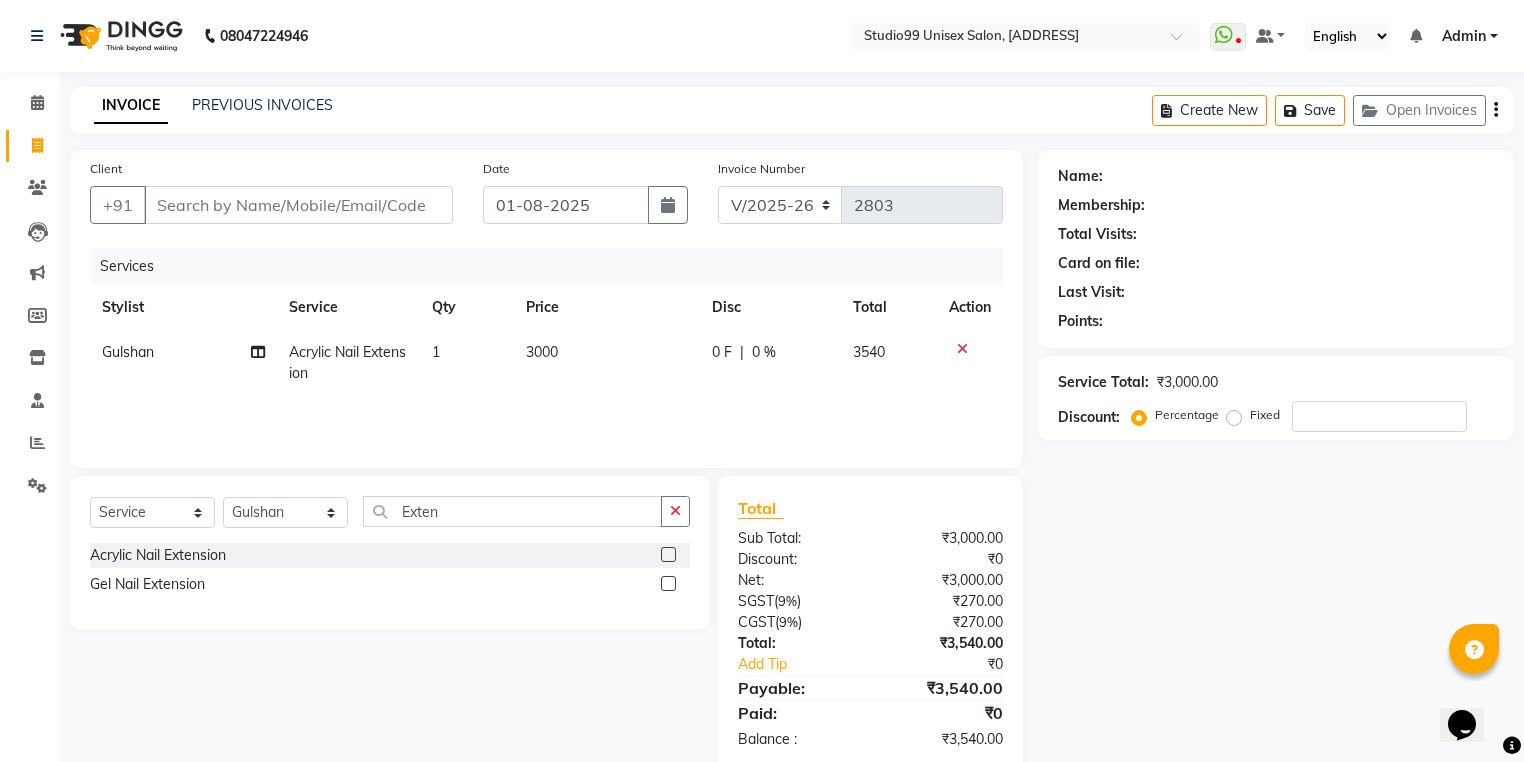 click on "3000" 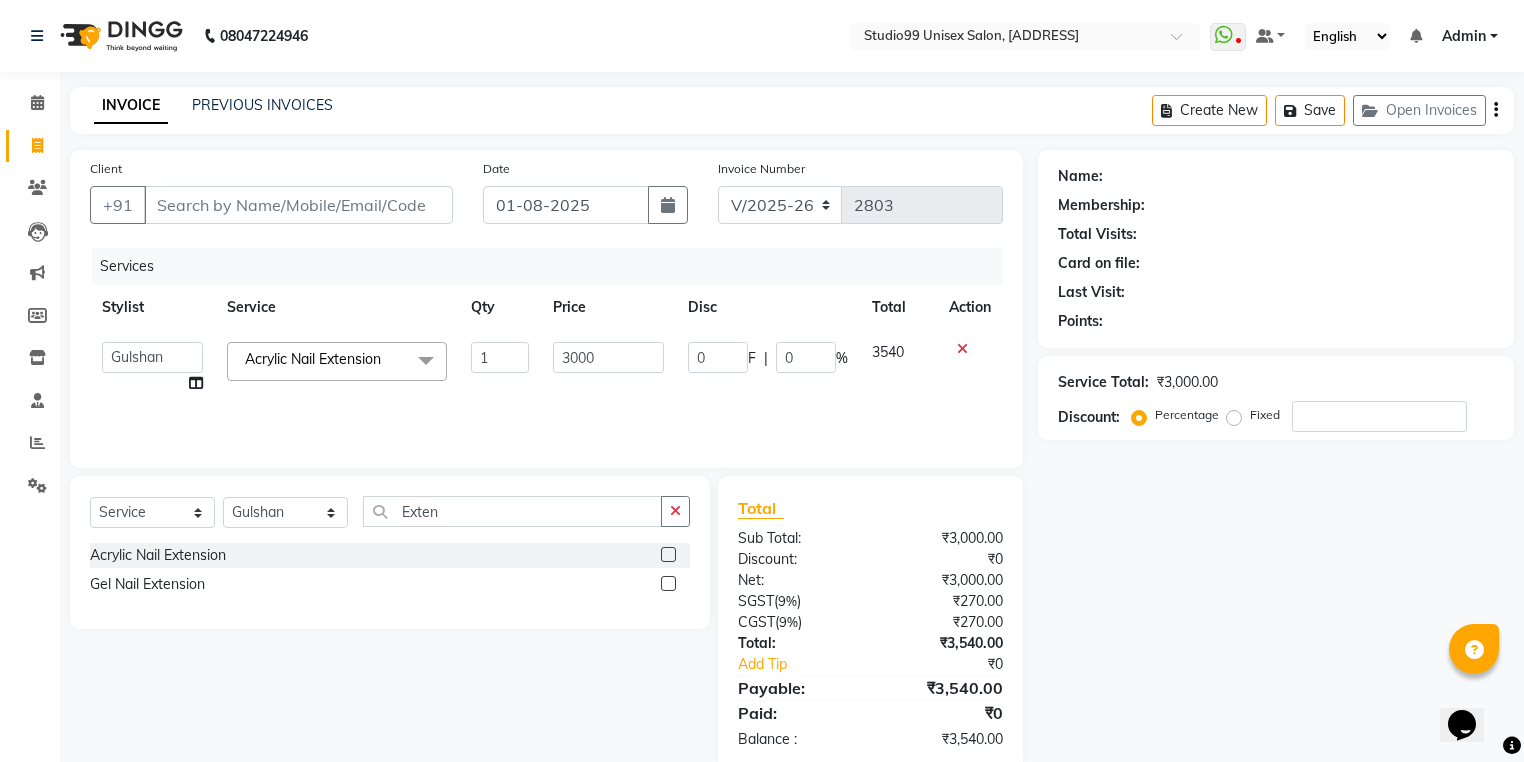 click on "3000" 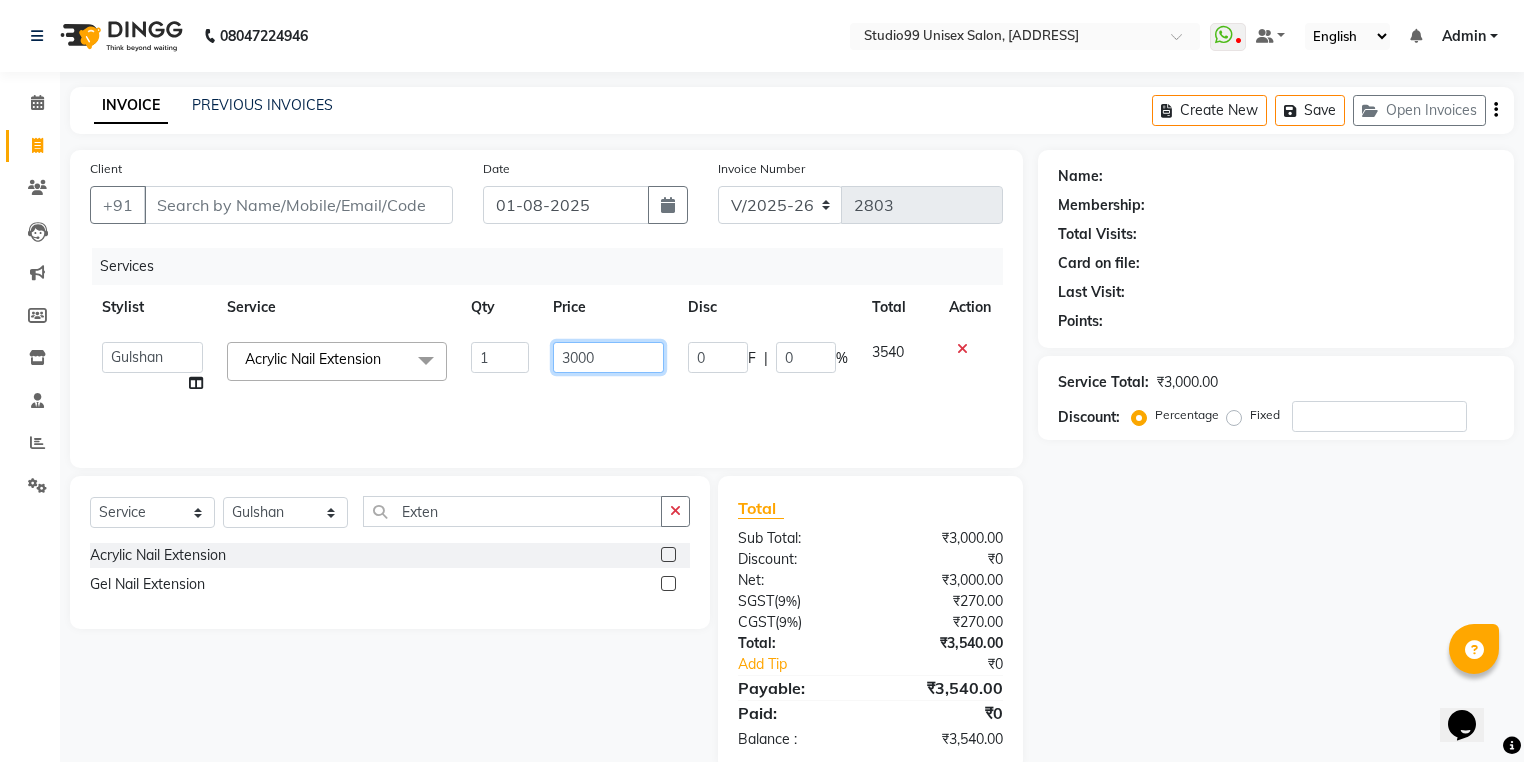 drag, startPoint x: 597, startPoint y: 359, endPoint x: 550, endPoint y: 348, distance: 48.270073 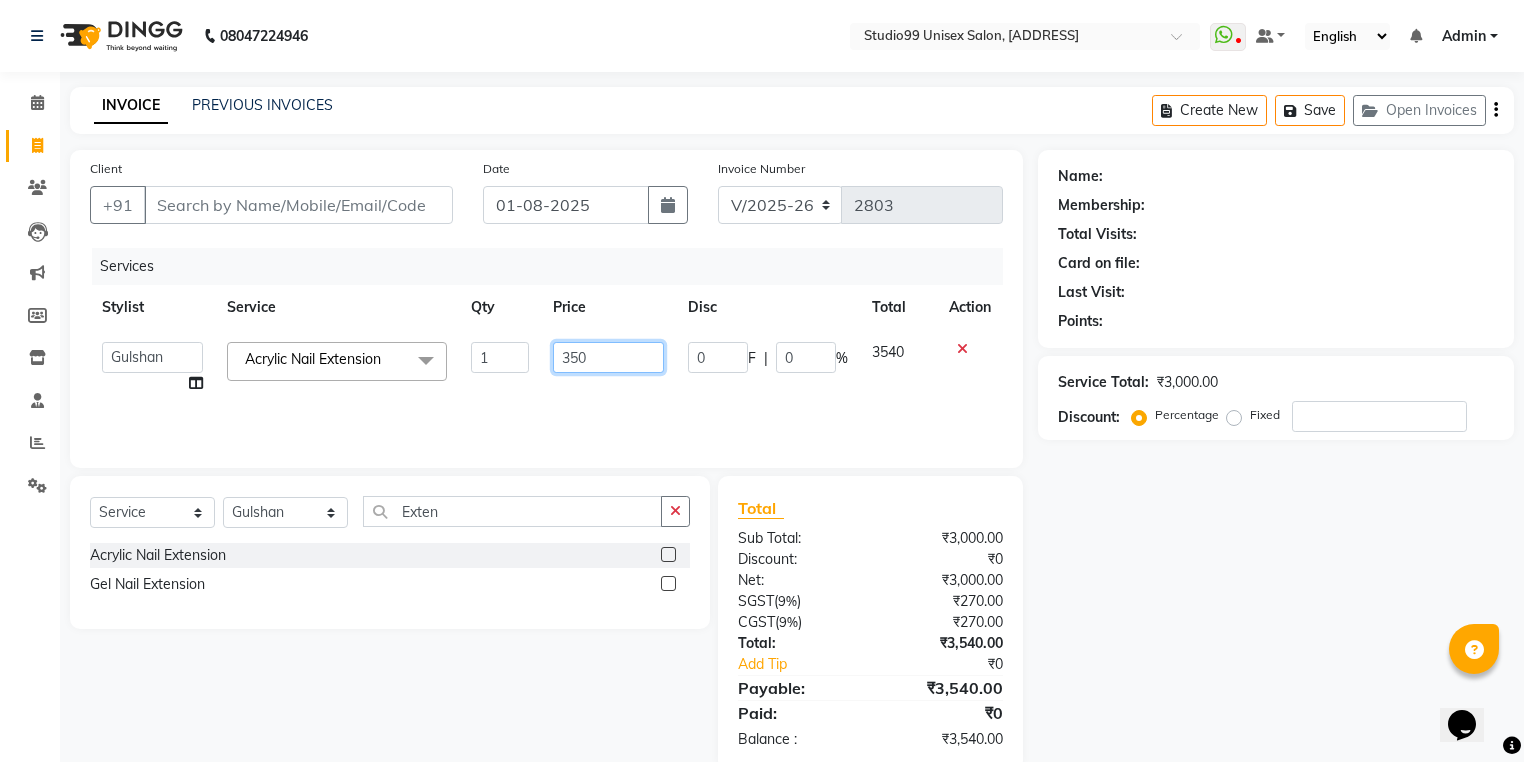 type on "3500" 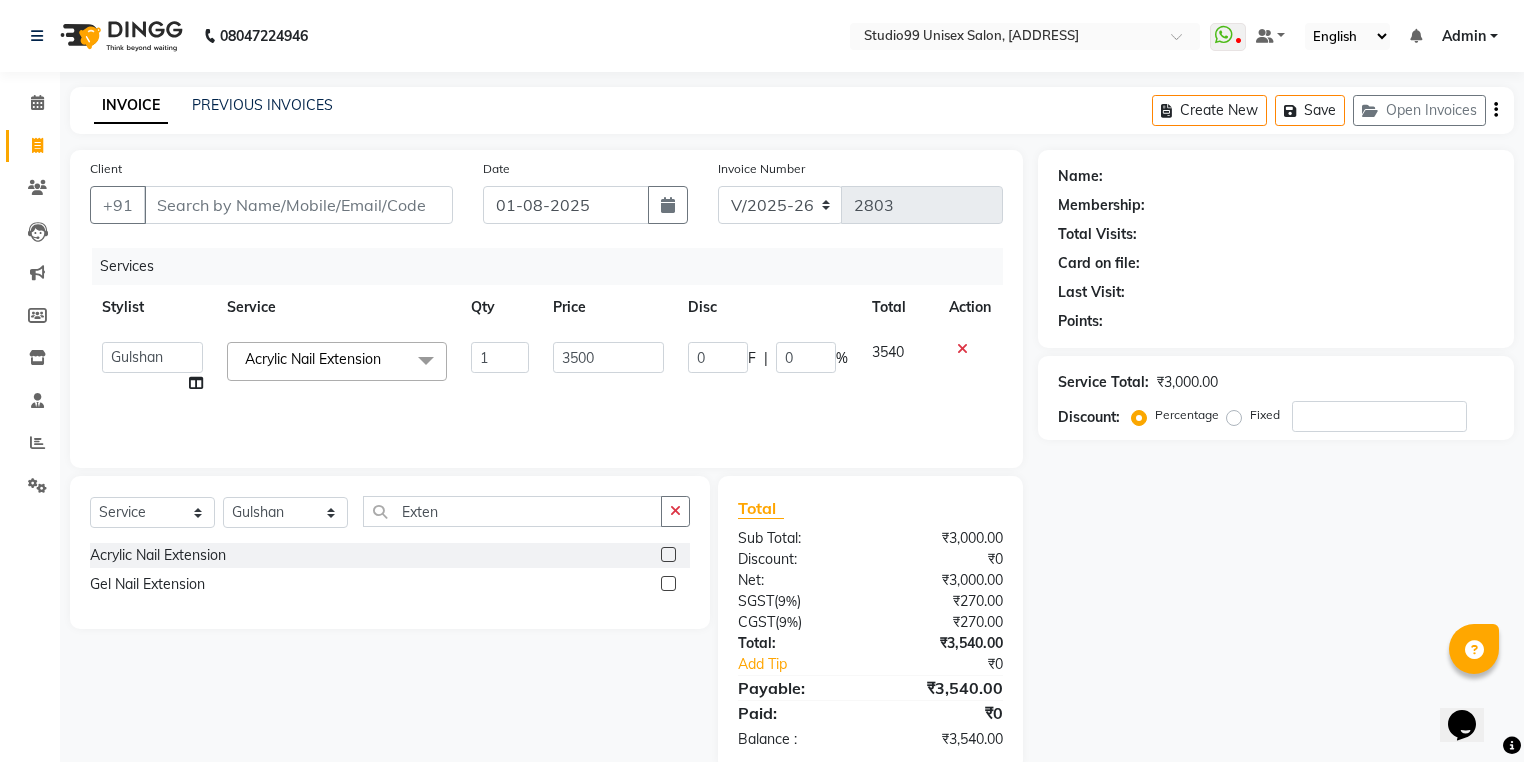 click on "Services Stylist Service Qty Price Disc Total Action Admin AKSHAY AMARJIT AMARJIT Avaz Dina GEORGE Gulshan mahi MUNMUN Nobil Hasan Rafeeq Raj Rima Dey Rima Dey Shallu Simran Suman Suman VIKRAM Acrylic Nail Extension x BACK BLEACH FACE AND NECK BLEACH FACE BLEACH FEET BLEACH FRONT BLEACH FULL ARMS BLEACH FULL BODY BLEACH FULL LEGS BLEACH HALF ARMS BLEACH HALF BACK BLEACH HALF FRONT BLEACH HALF LEGS BLEACH BEARD COLOR FASHION COLOR FEMALE FASHION STREAKS FEMALE GLOBAL HIGHLIGHTS FEMALE LARGE HAIR GLOBAL COLOUR FEMALE GLOBAL COLOUR WITHOUT AMONIA FEMALE LARGE HAIR KERA SMOOTHNING FEMALE LARGE HAIR REBONDING FEMALE LARGE HAIR SMOOTHNING FEMALE MEDIUM GLOBAL + PARTIAL HIGHLIGHTS FEMALE HAIR GLOBAL COLOUR FEMALE HAIR GLOBAL COLOUR WITHOUT AMONIA FEMALE MEDIUM HAIR KERA SMOOTHNING FEMALE MEDIUM HAIR REBONDING FEMALE MEDIUM HAIR SMOOTHNING FEMALE ROOT TOUCH FEMALE ROOT TOUCH WITHOUT AMONIA FEMALE SMALL HAIR GLOBAL COLOUR FEMALE SMALL HAIR KERA SMOOTHNING TONGS" 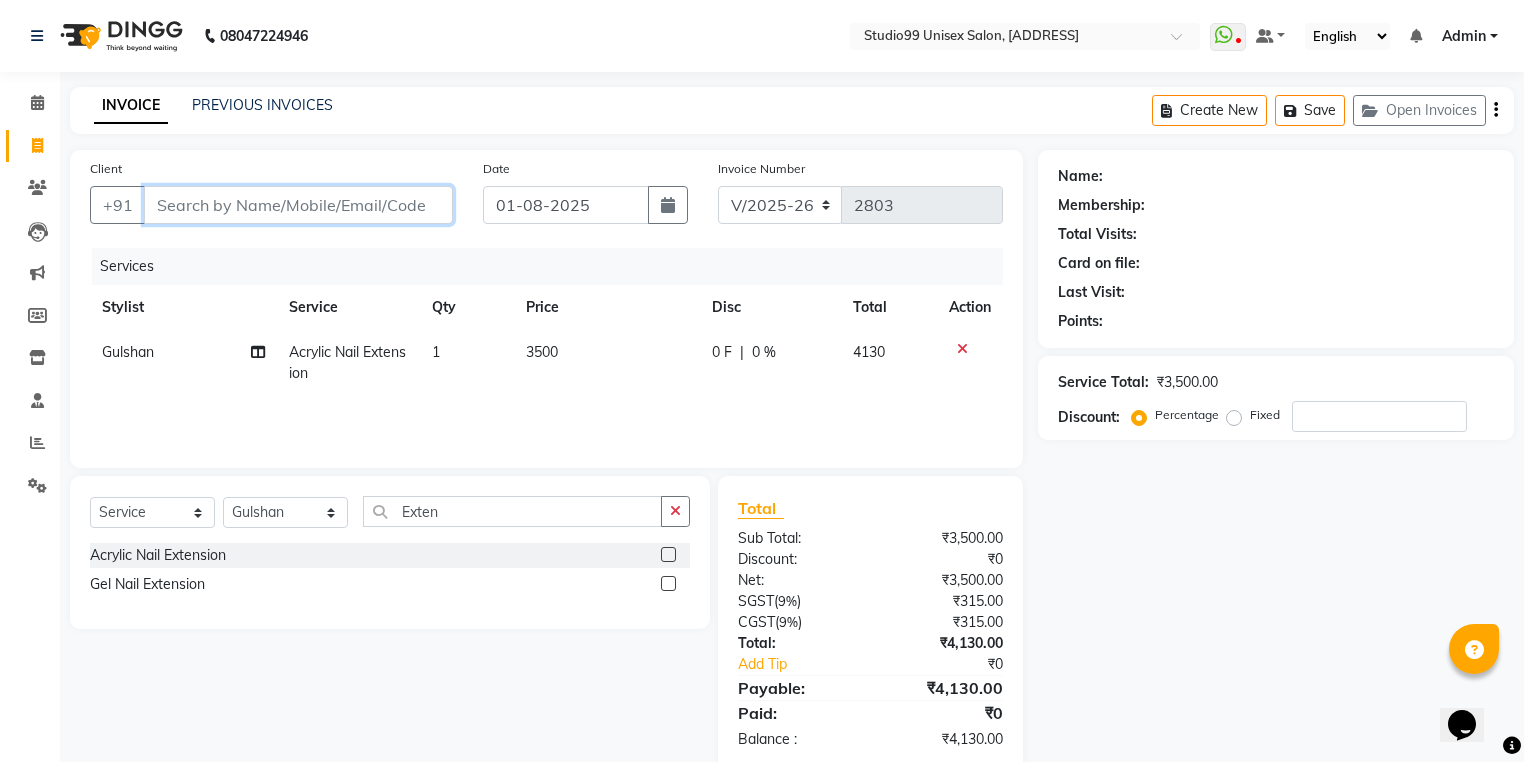 click on "Client" at bounding box center (298, 205) 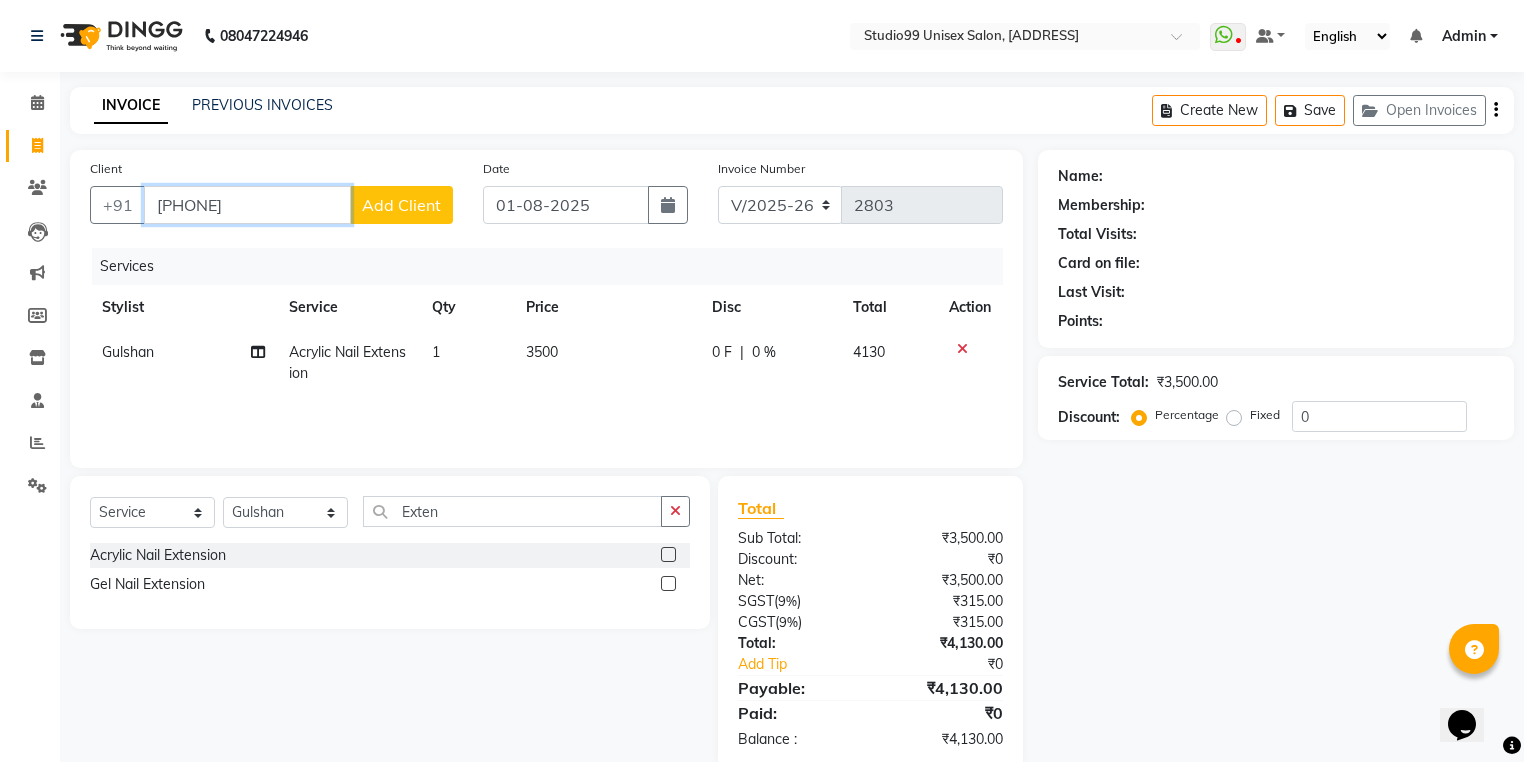type on "[PHONE]" 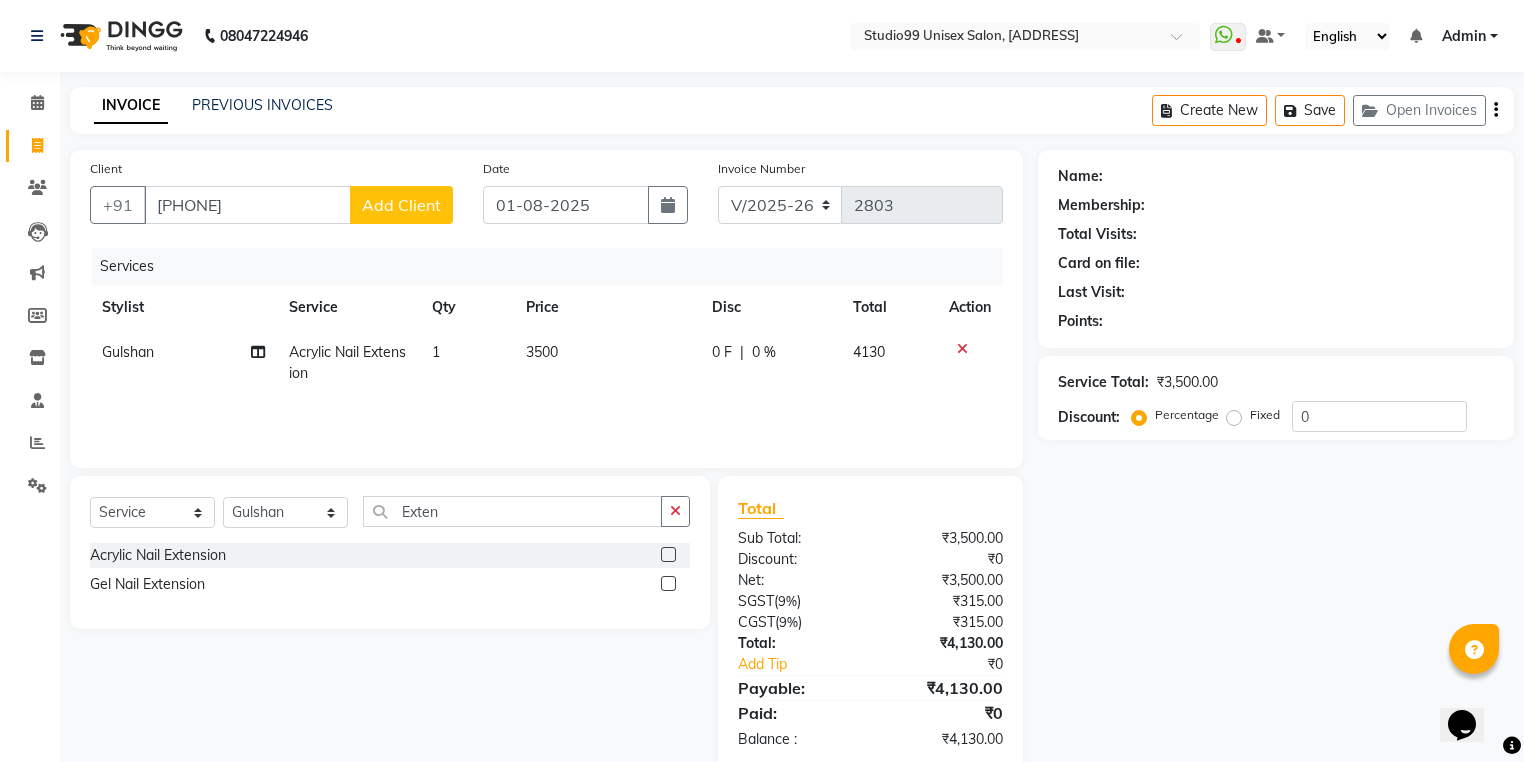 click on "Add Client" 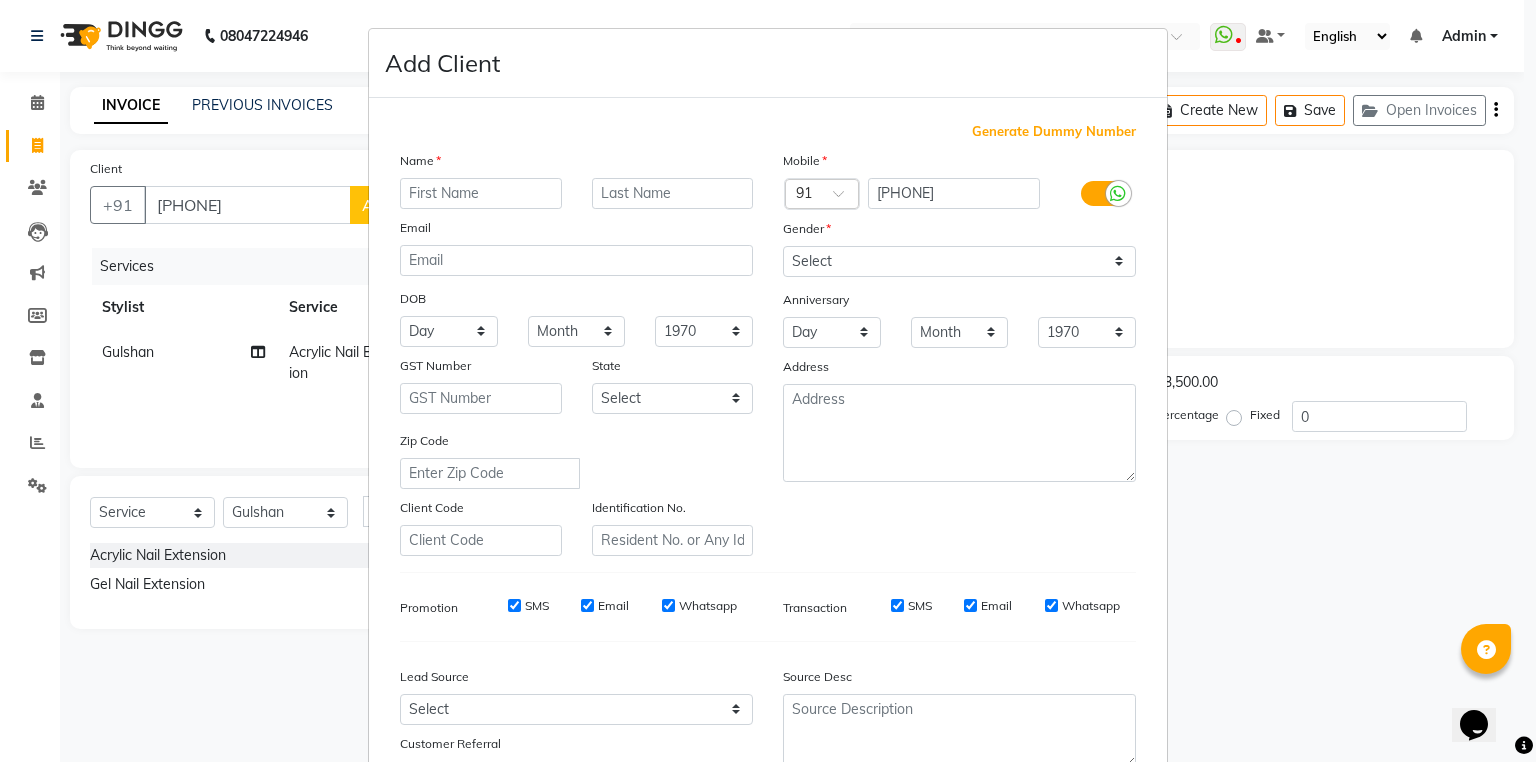 click at bounding box center [481, 193] 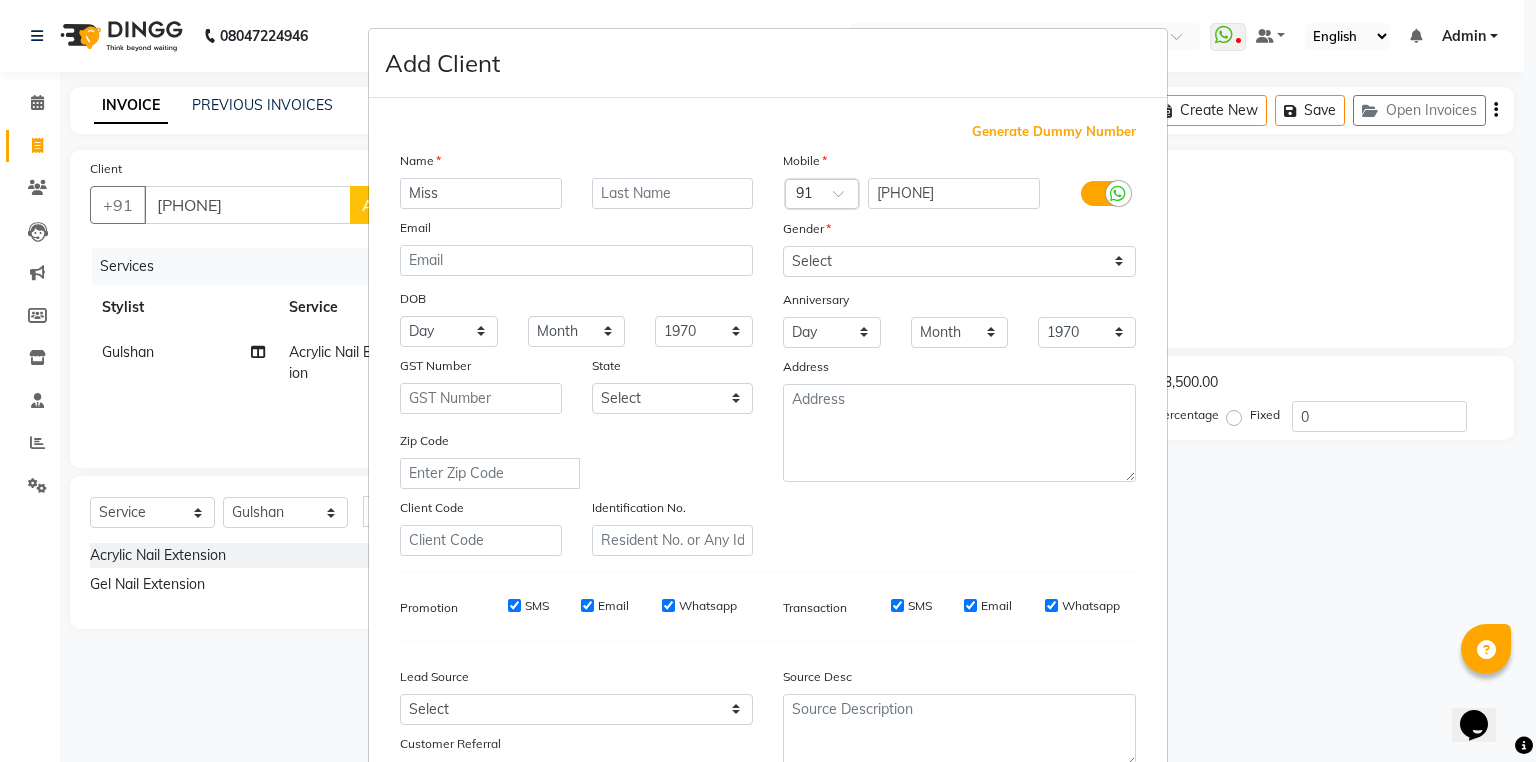 type on "Miss" 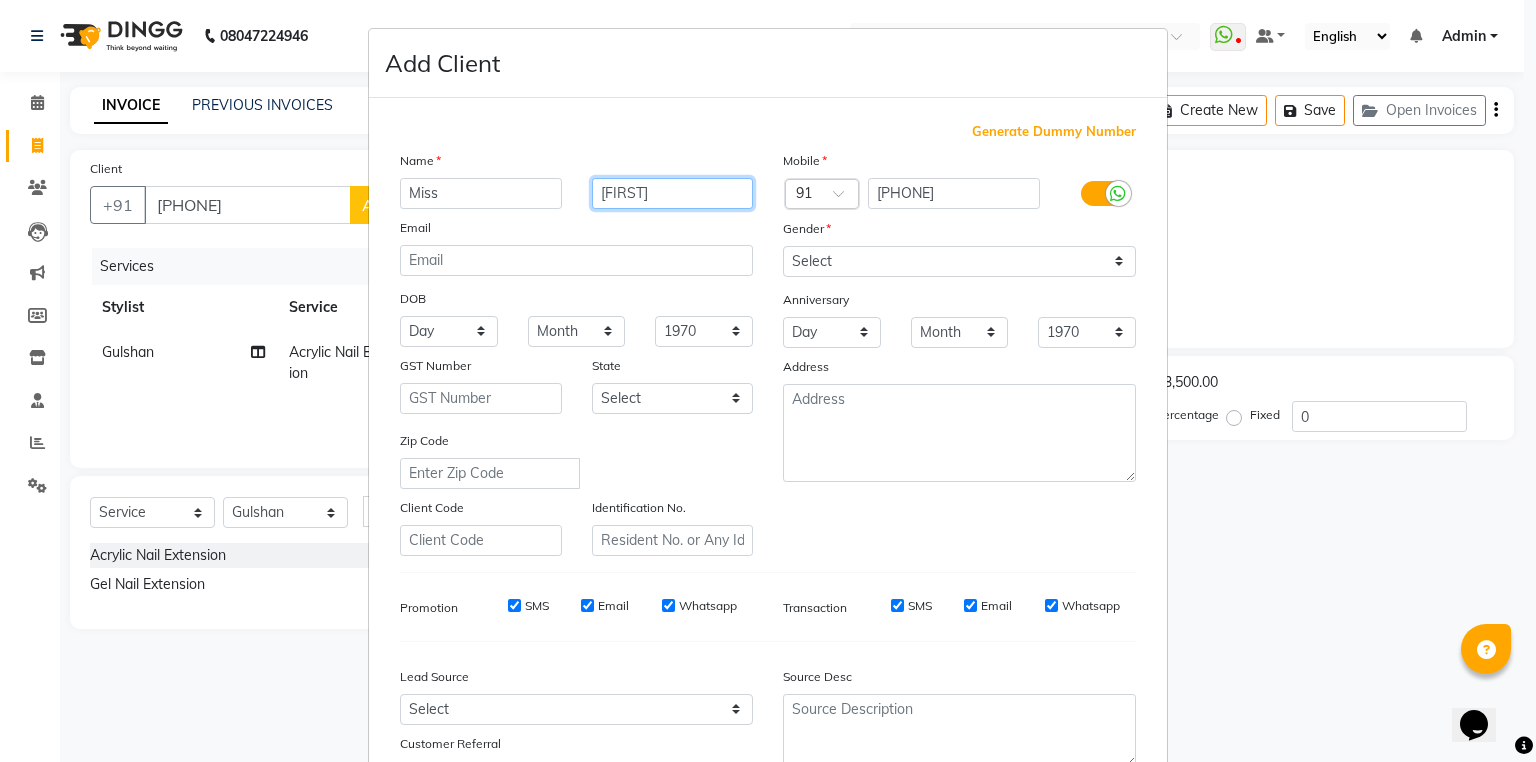 type on "[FIRST]" 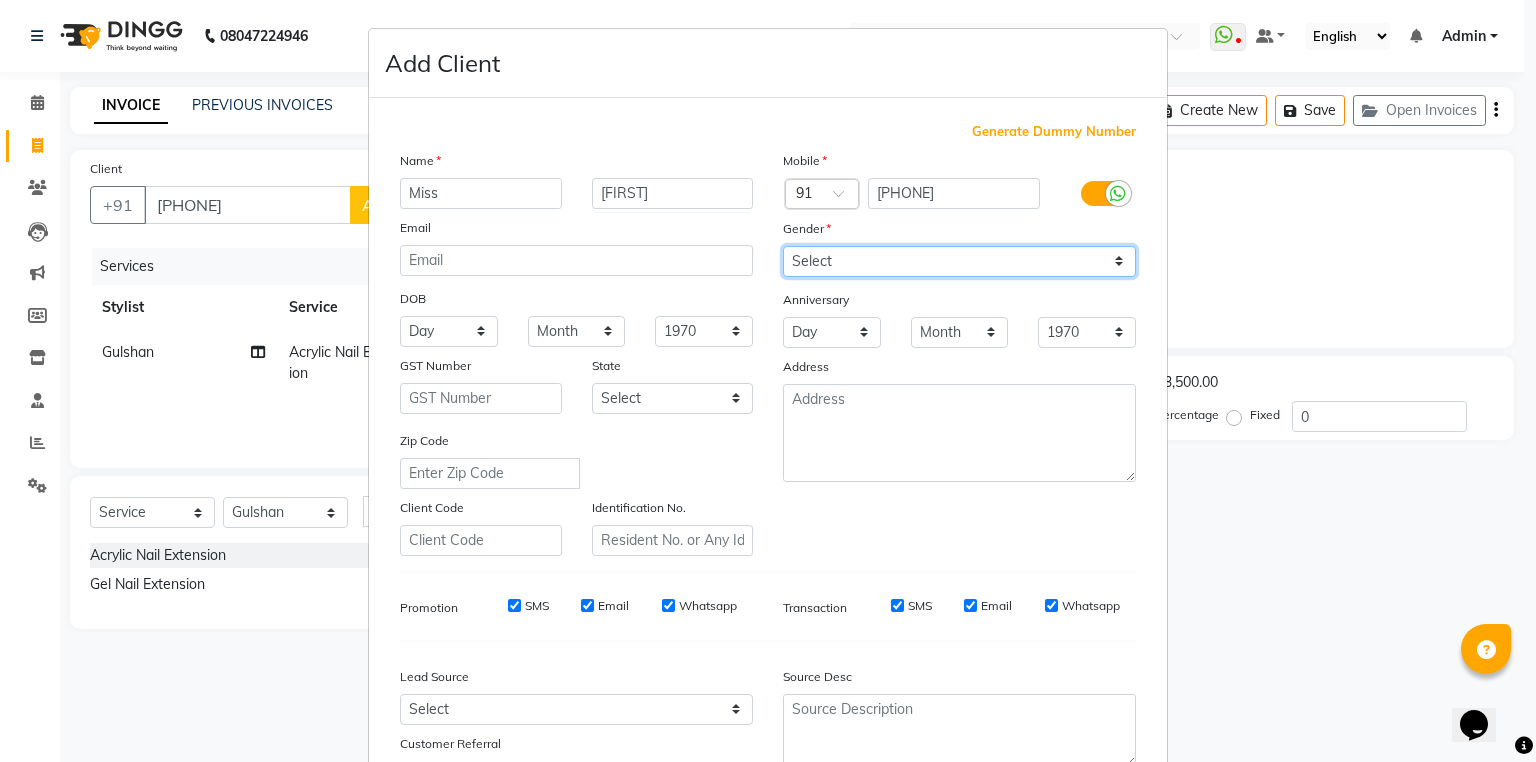 click on "Select Male Female Other Prefer Not To Say" at bounding box center [959, 261] 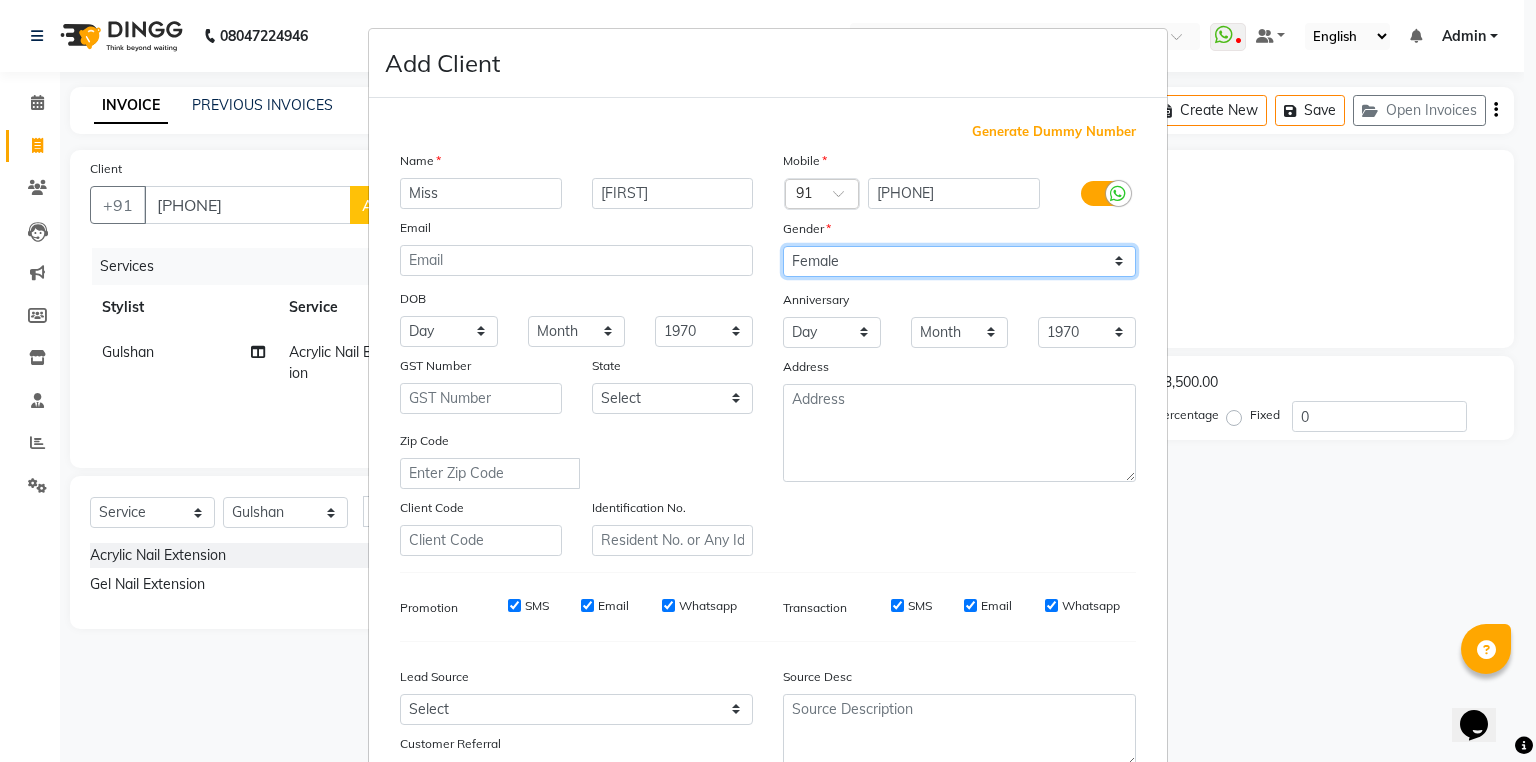 click on "Select Male Female Other Prefer Not To Say" at bounding box center [959, 261] 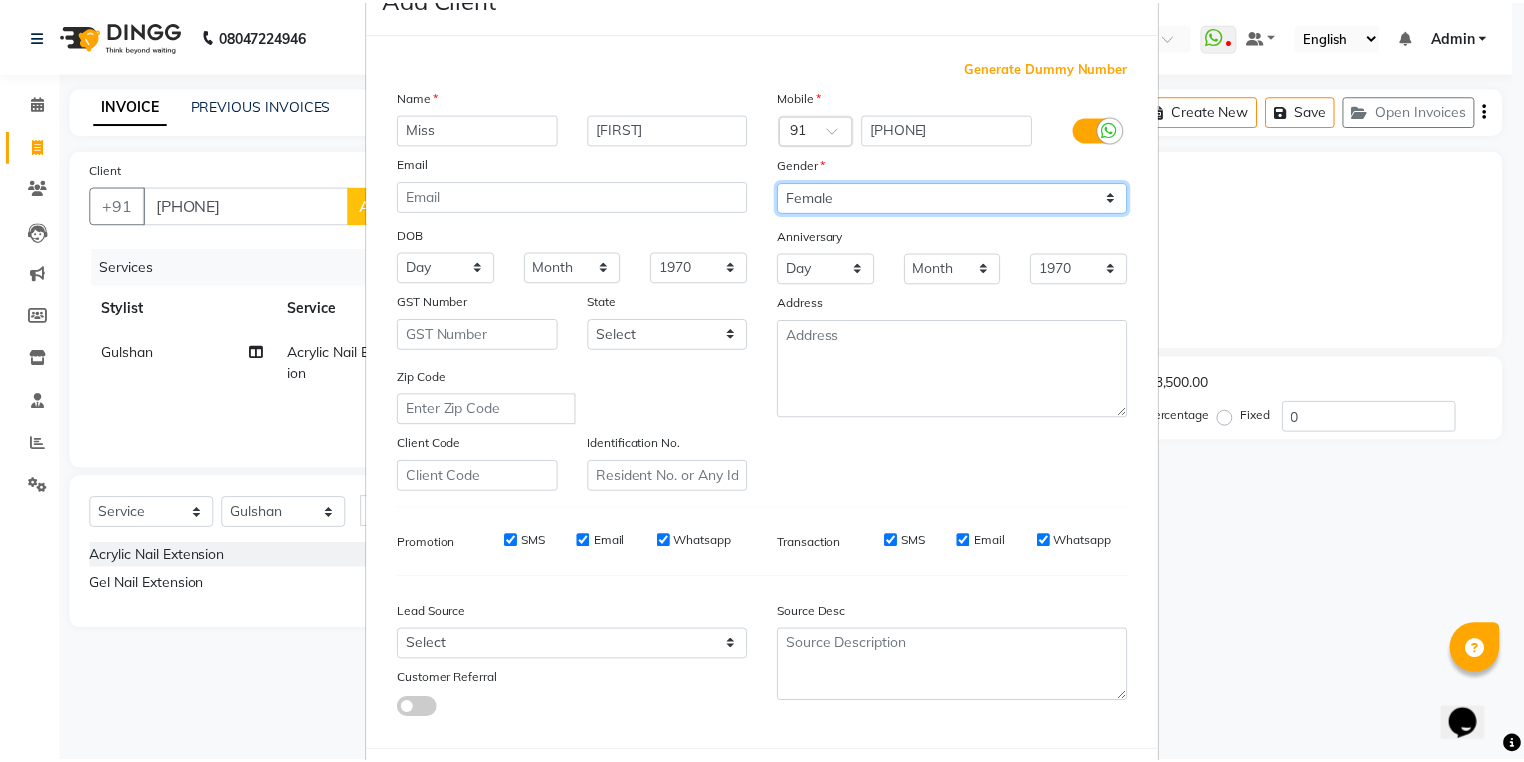 scroll, scrollTop: 170, scrollLeft: 0, axis: vertical 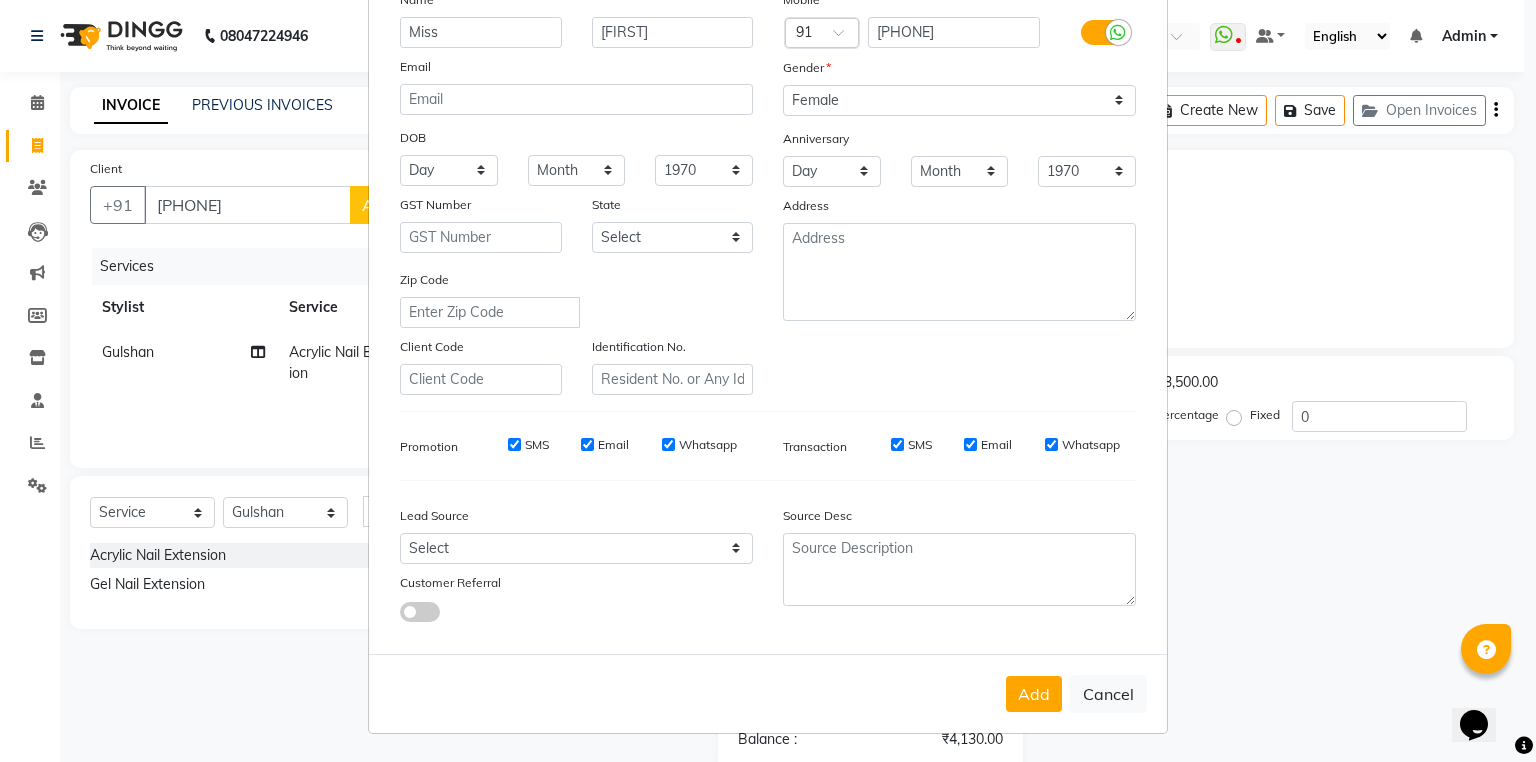 click on "Add" at bounding box center (1034, 694) 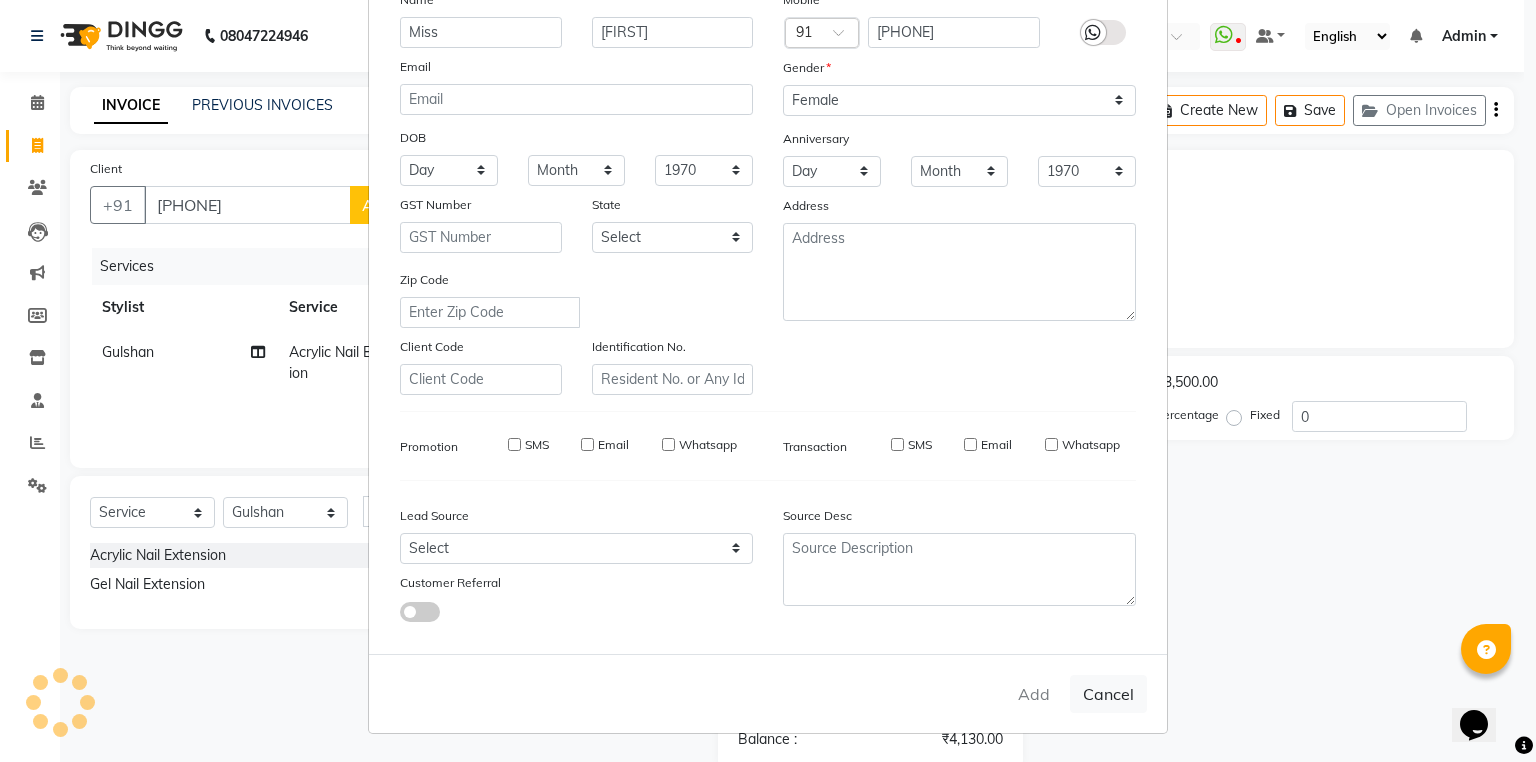 type 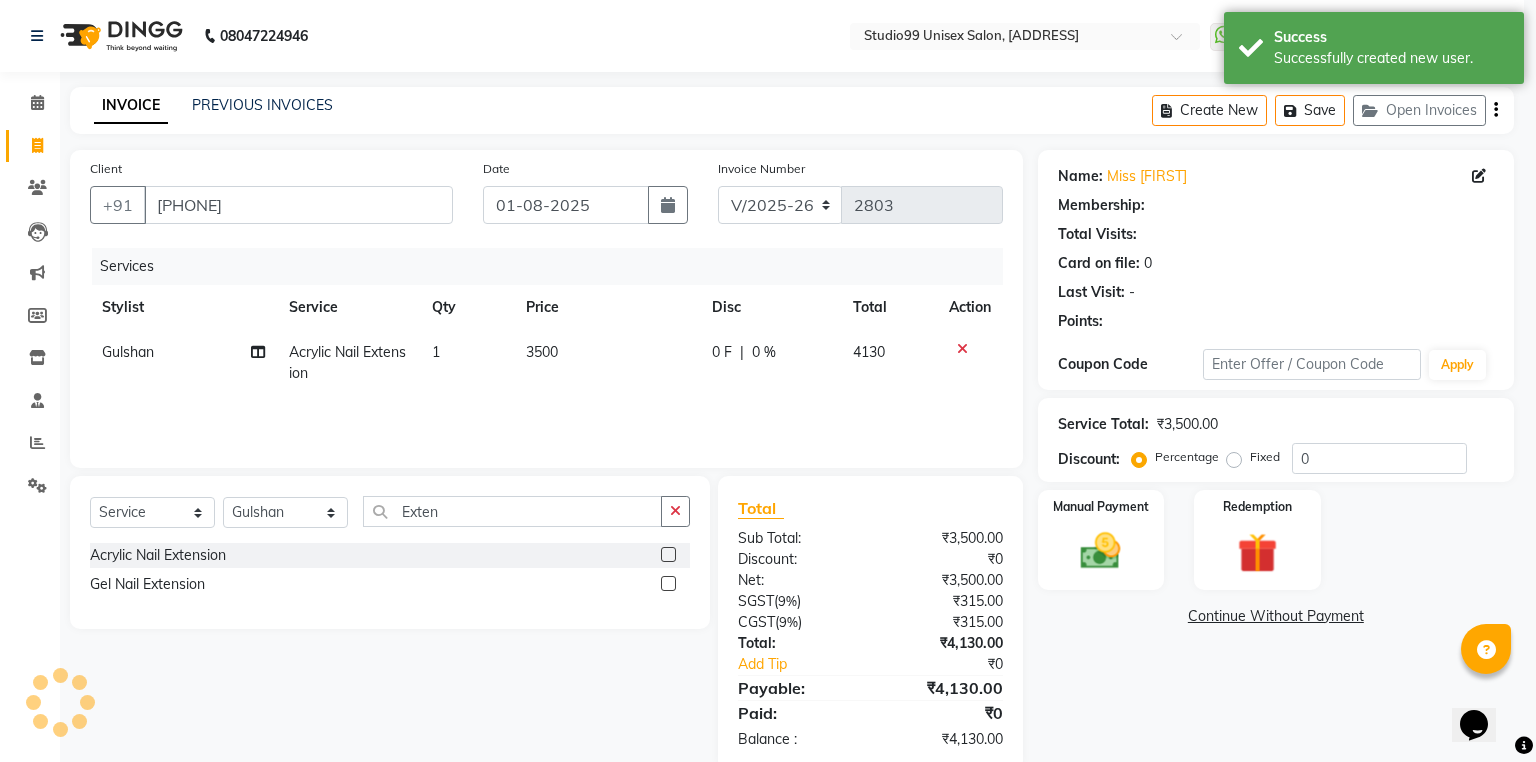 select on "1: Object" 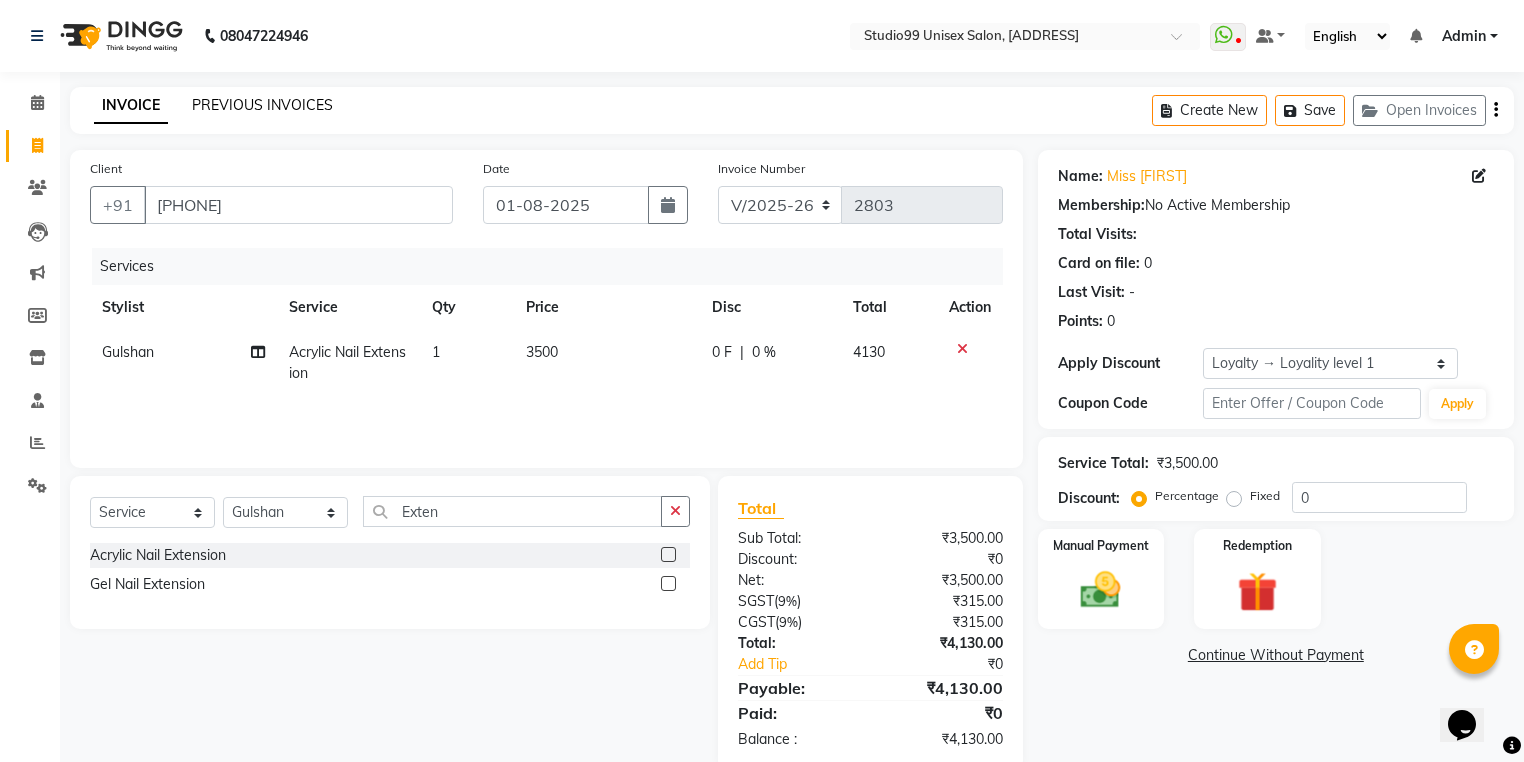 click on "PREVIOUS INVOICES" 